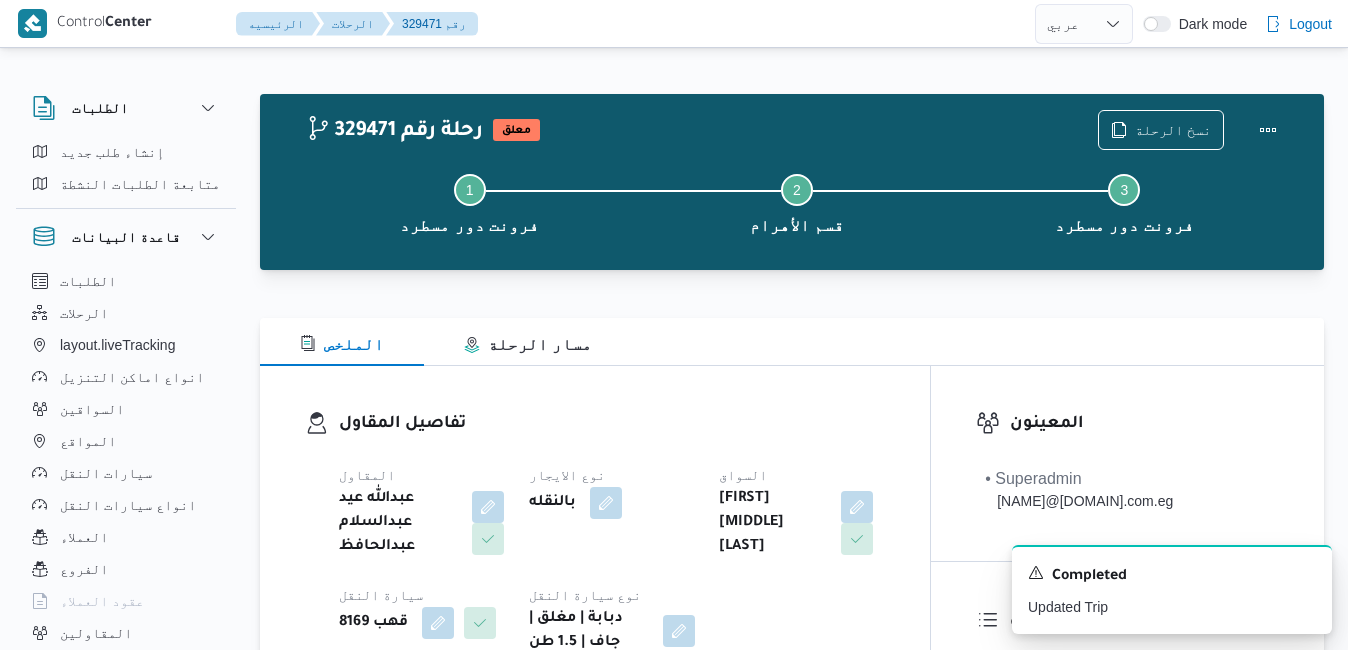 select on "ar" 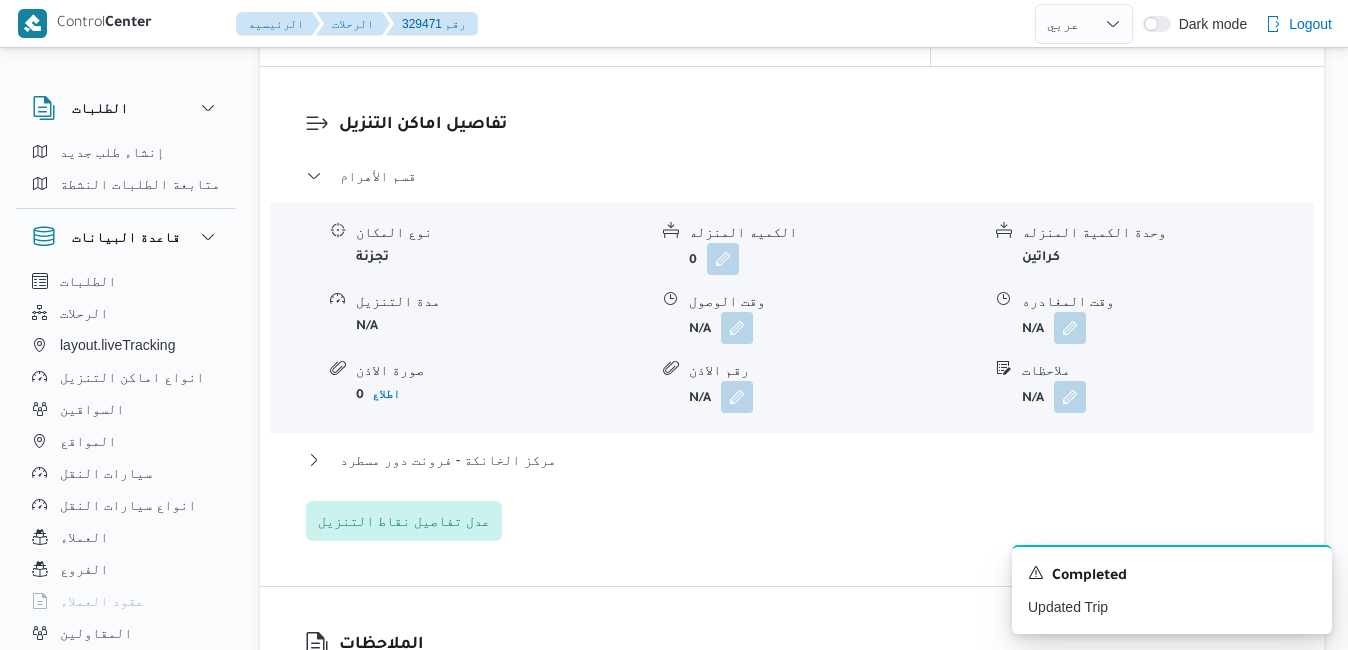 scroll, scrollTop: 0, scrollLeft: 0, axis: both 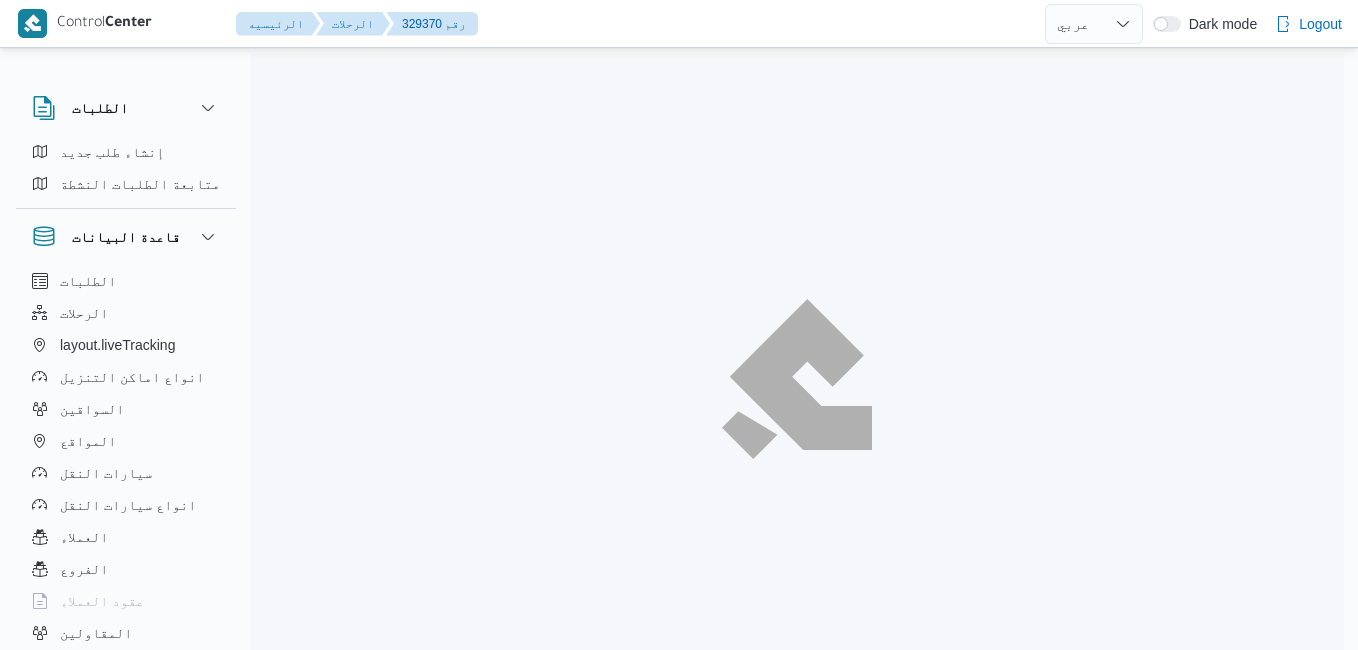 select on "ar" 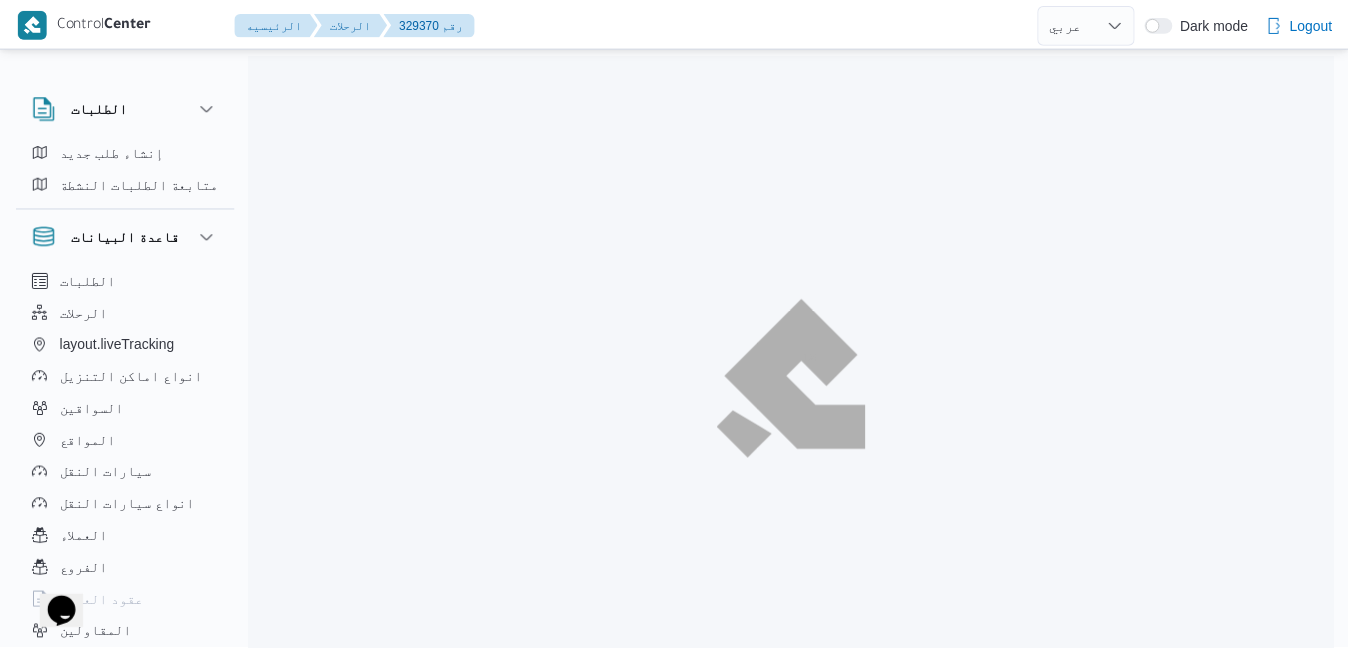 scroll, scrollTop: 0, scrollLeft: 0, axis: both 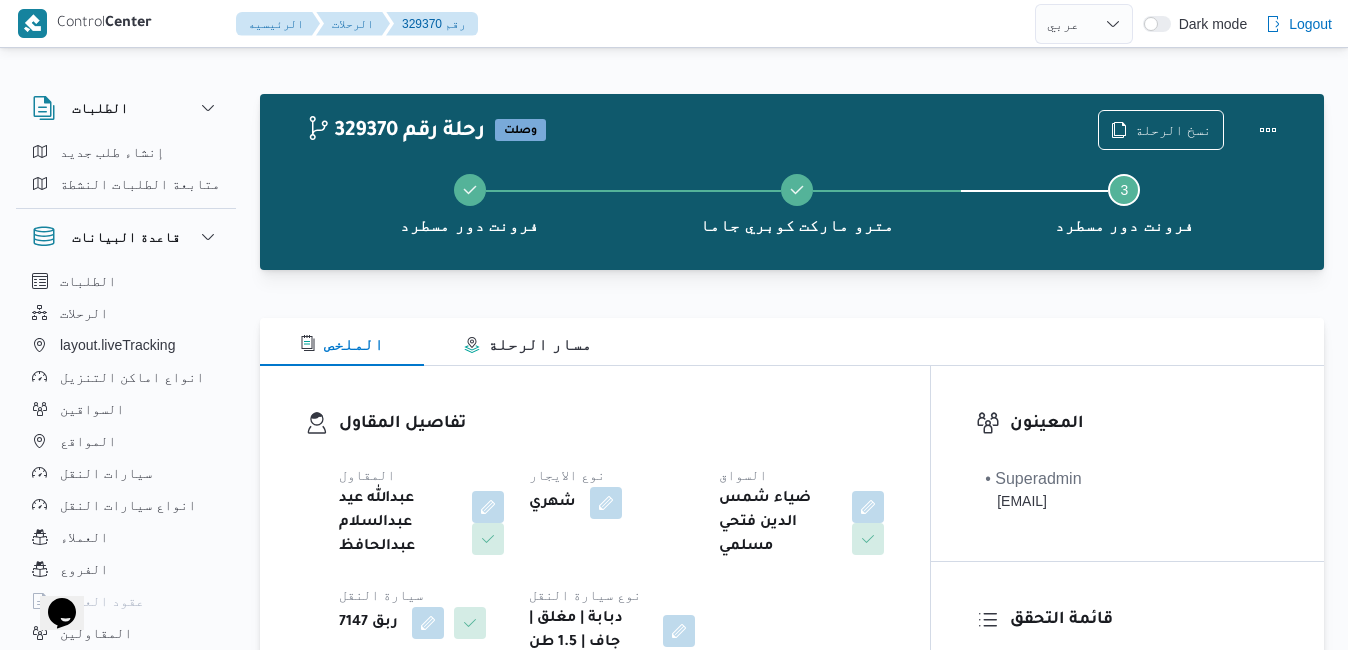 click at bounding box center [792, 306] 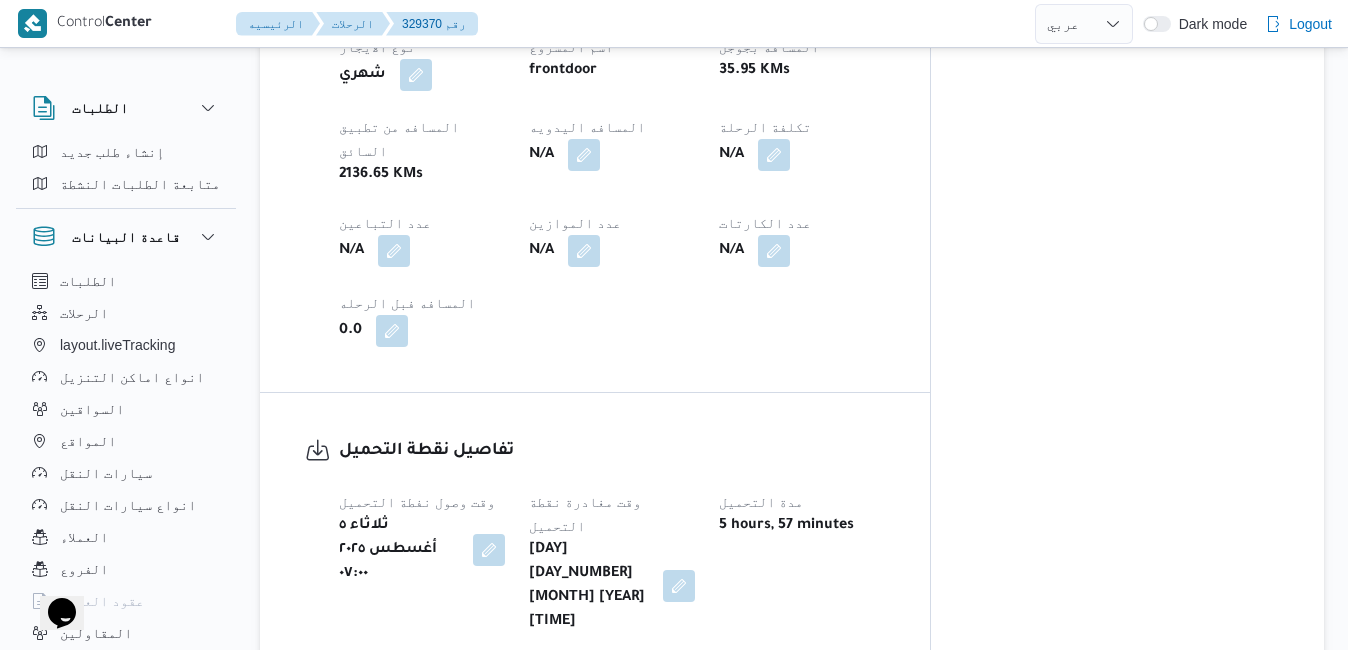 scroll, scrollTop: 1120, scrollLeft: 0, axis: vertical 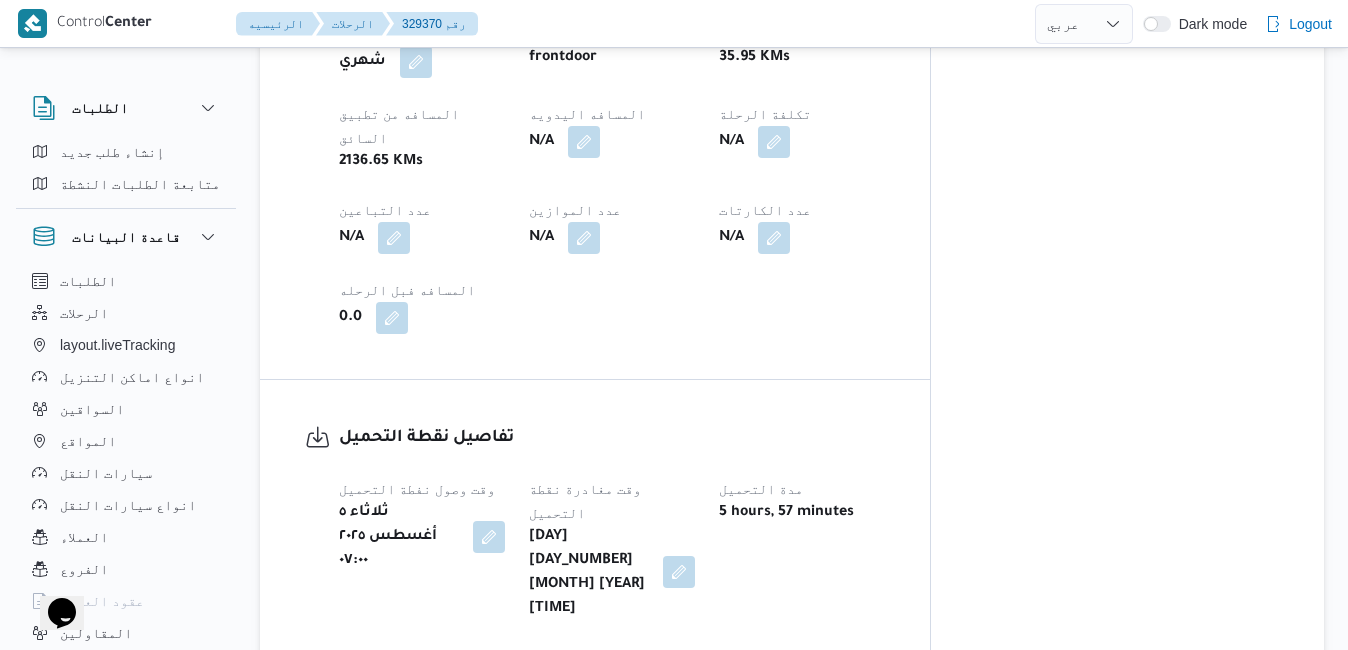 click at bounding box center (679, 572) 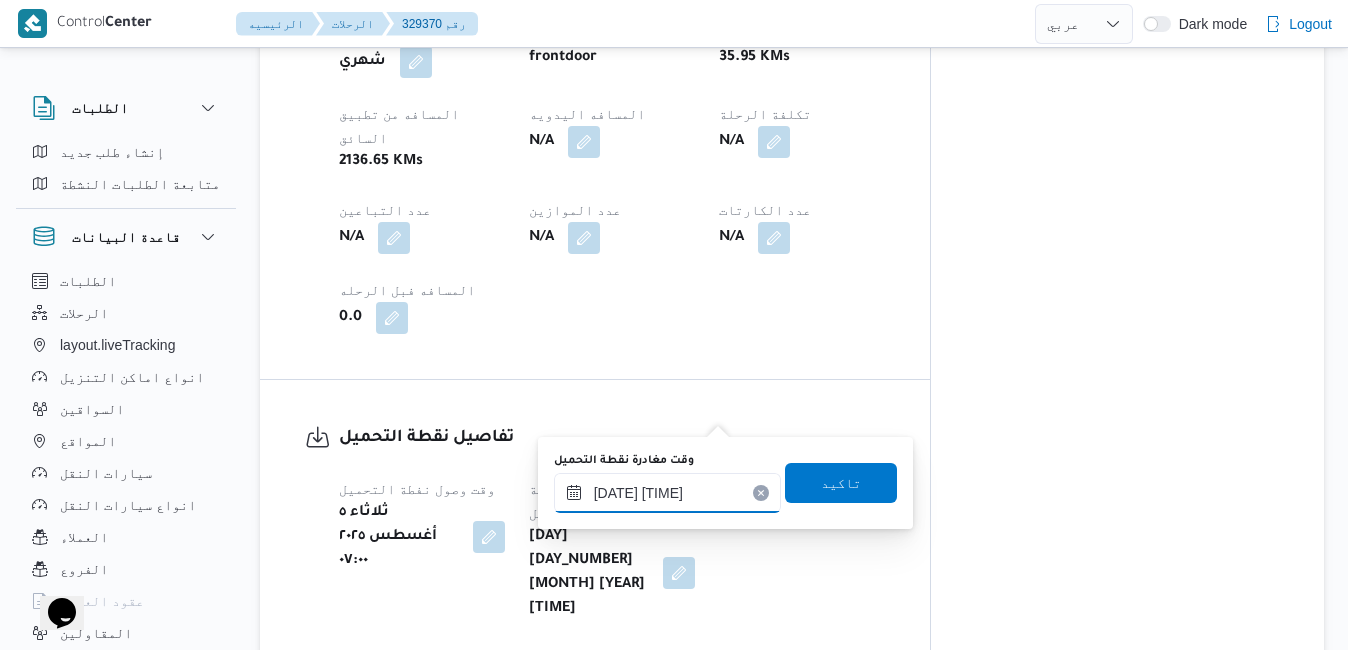 click on "٠٥/٠٨/٢٠٢٥ ١٢:٥٧" at bounding box center (667, 493) 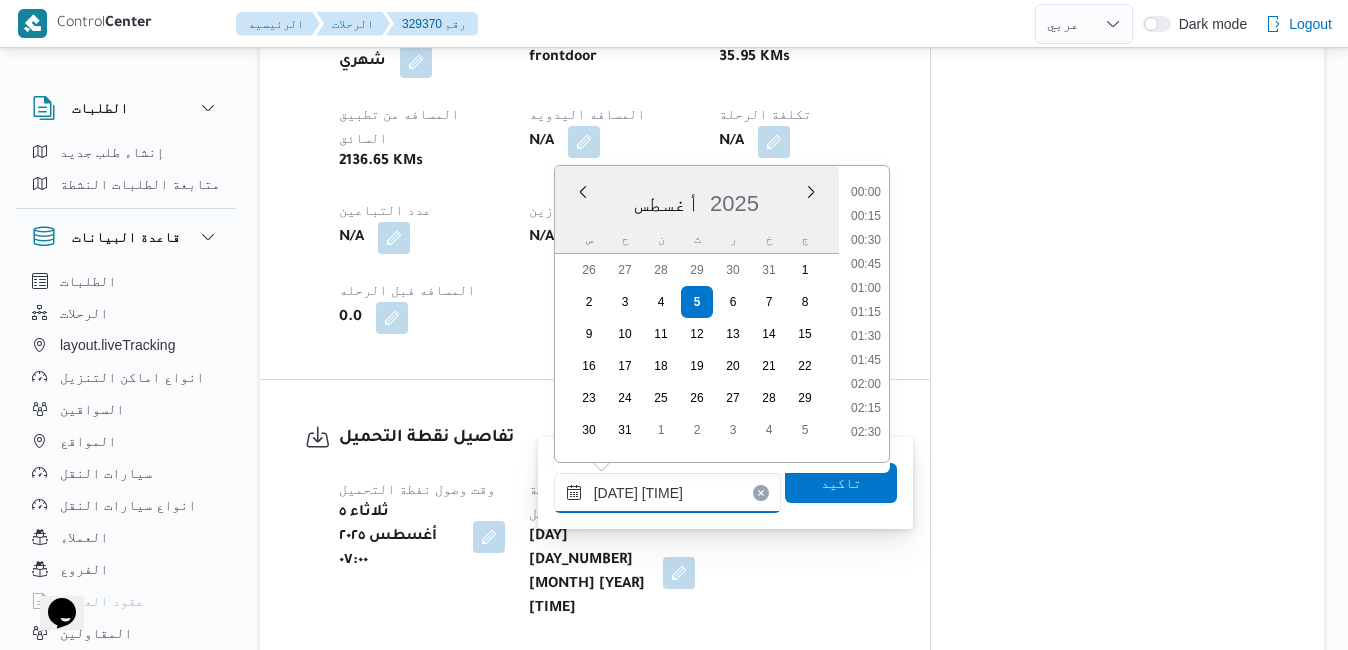 scroll, scrollTop: 1086, scrollLeft: 0, axis: vertical 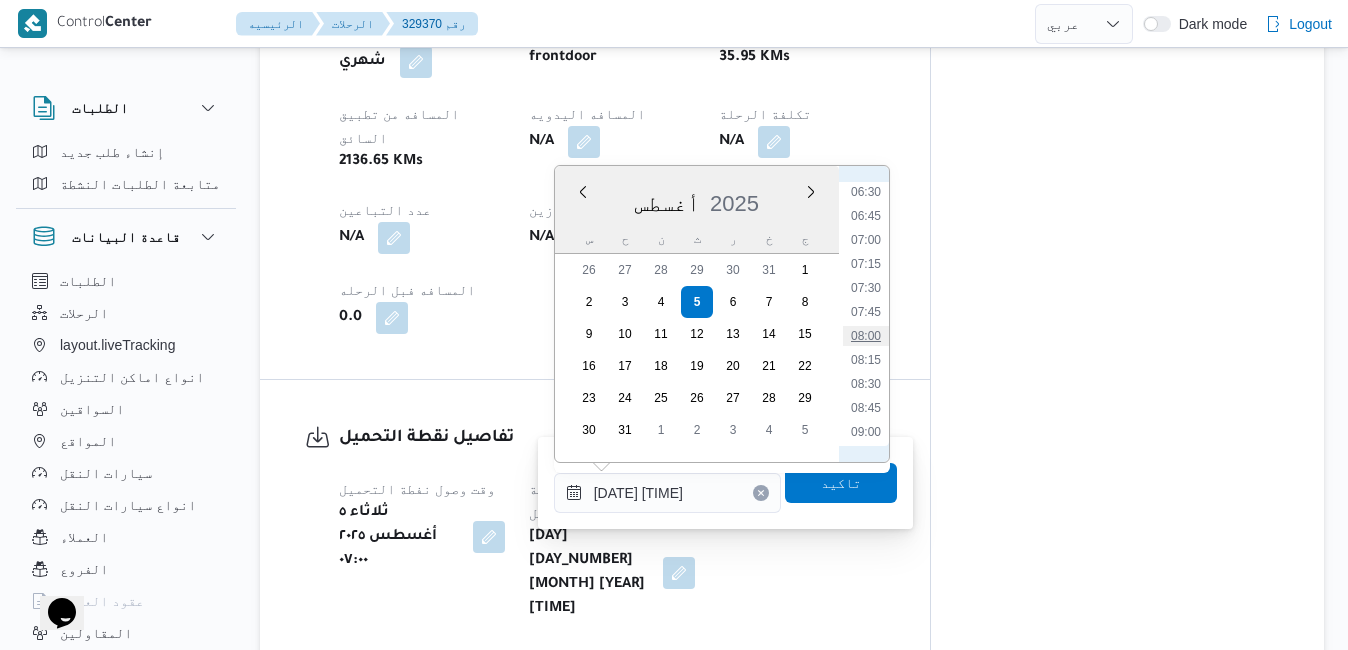 click on "08:00" at bounding box center [866, 336] 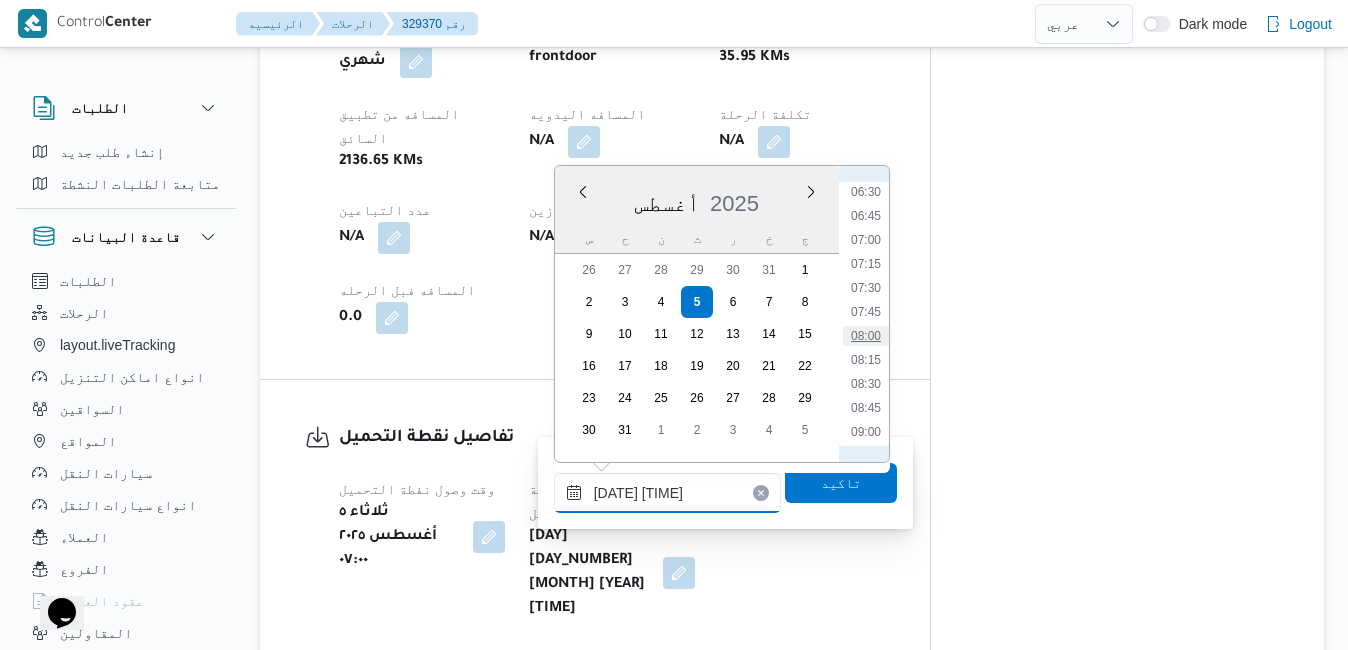 type on "٠٥/٠٨/٢٠٢٥ ٠٨:٠٠" 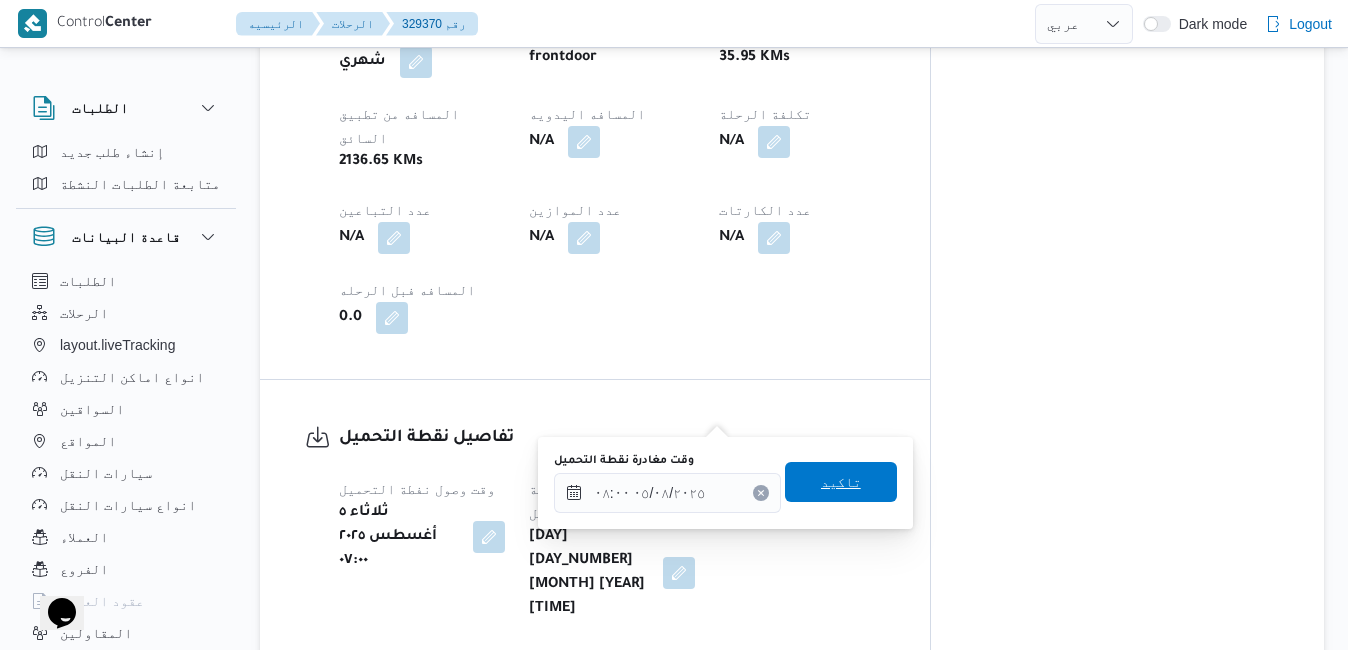 click on "تاكيد" at bounding box center [841, 482] 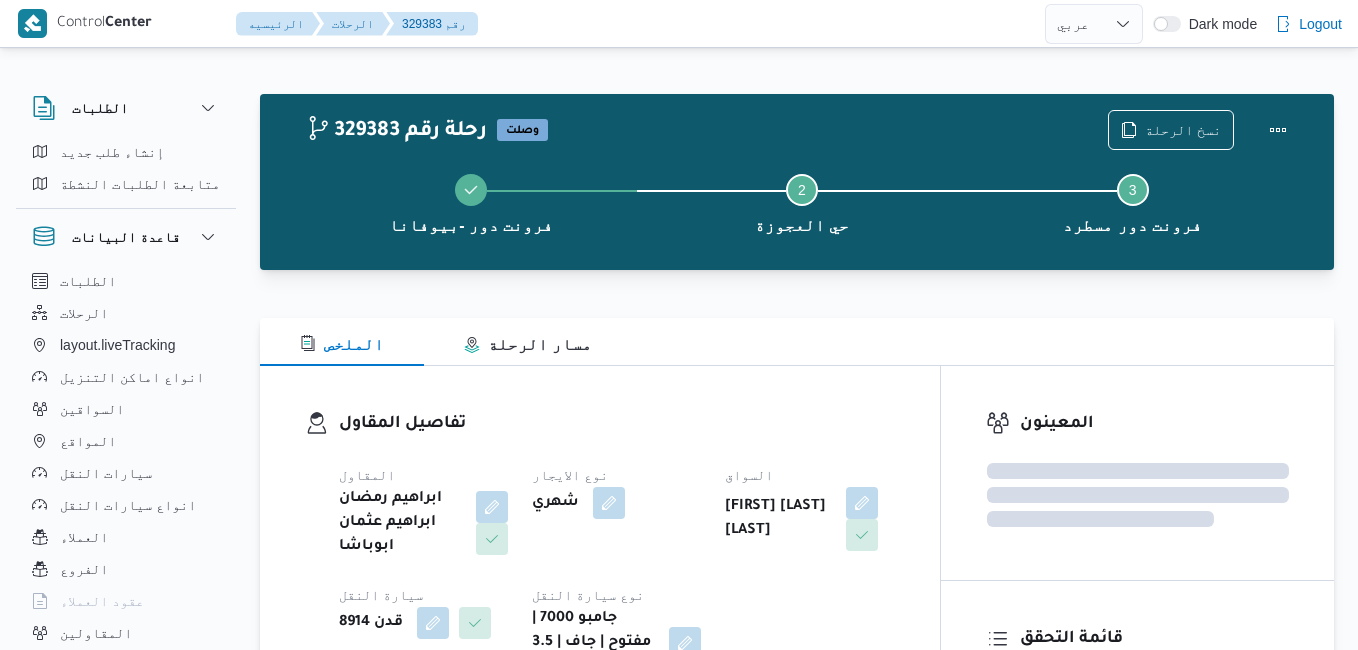 select on "ar" 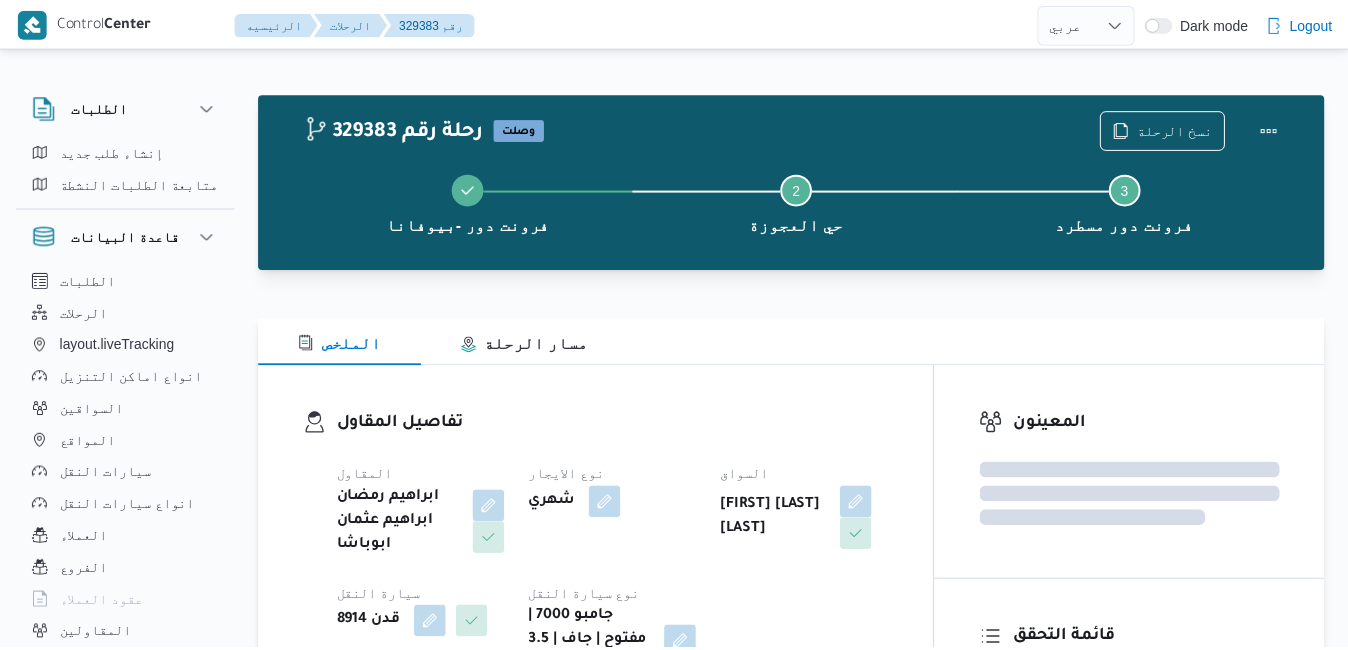 scroll, scrollTop: 40, scrollLeft: 0, axis: vertical 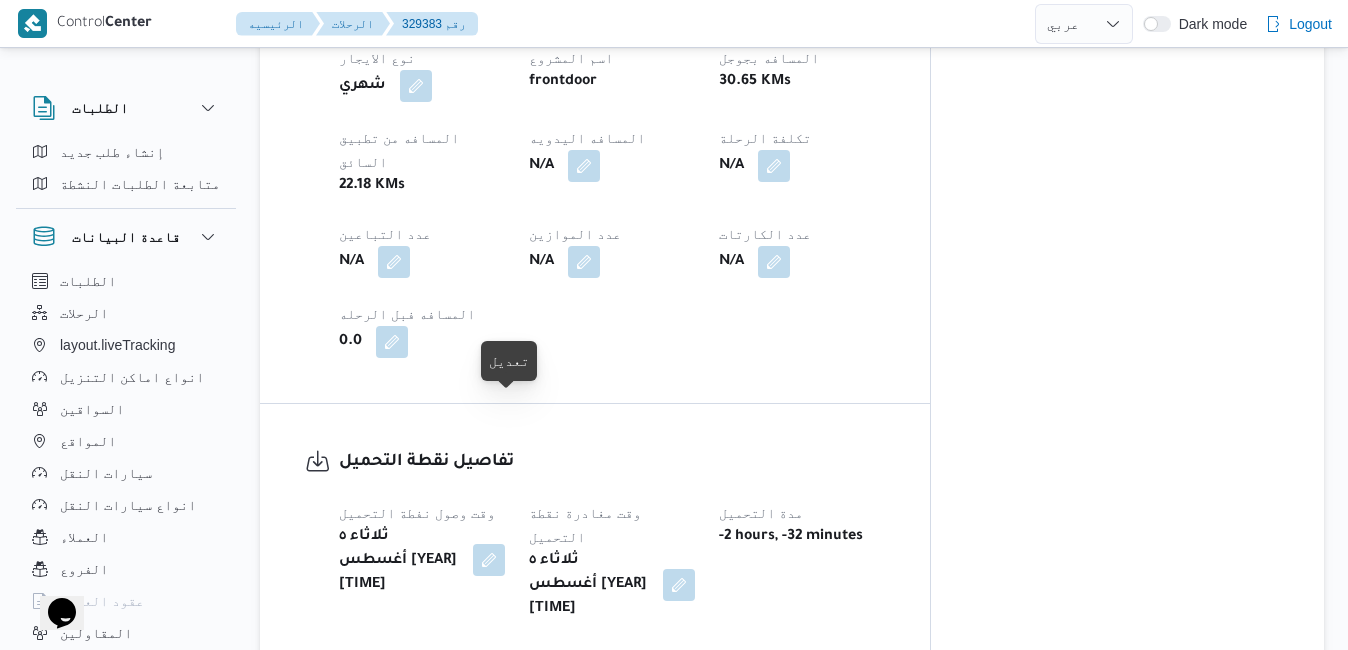 click at bounding box center [489, 560] 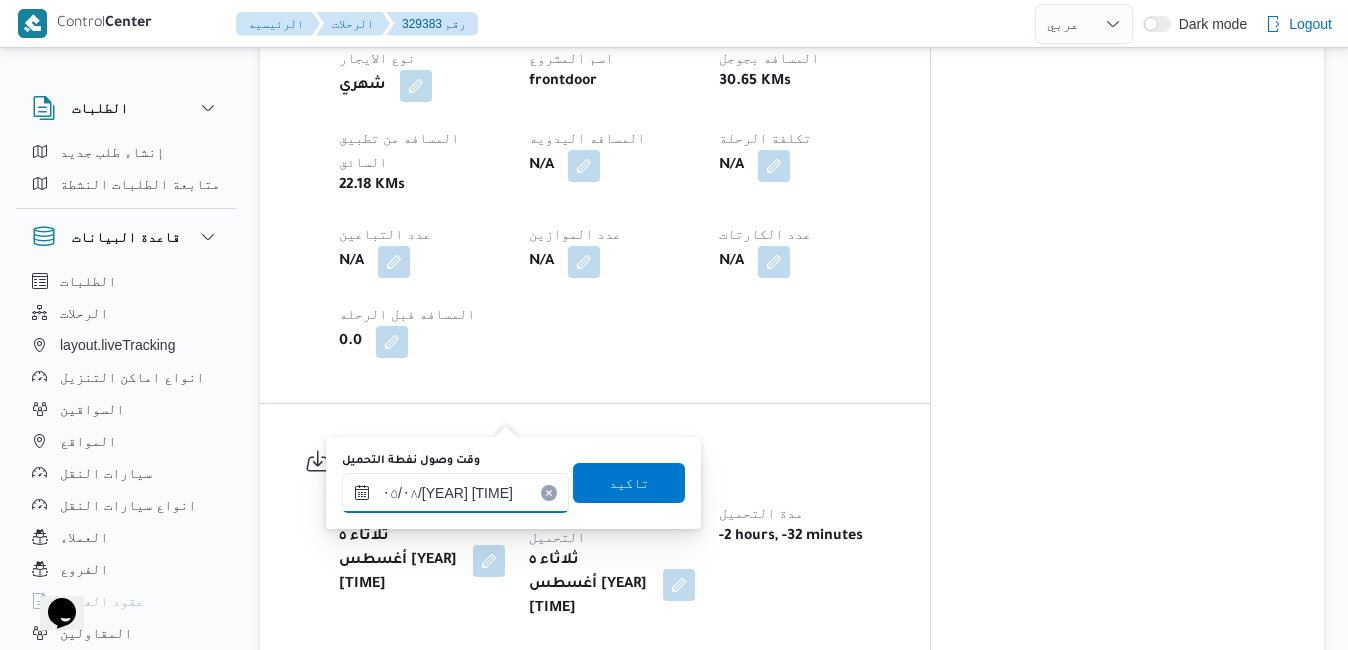 click on "٠٥/٠٨/٢٠٢٥ ١٢:٥٢" at bounding box center (455, 493) 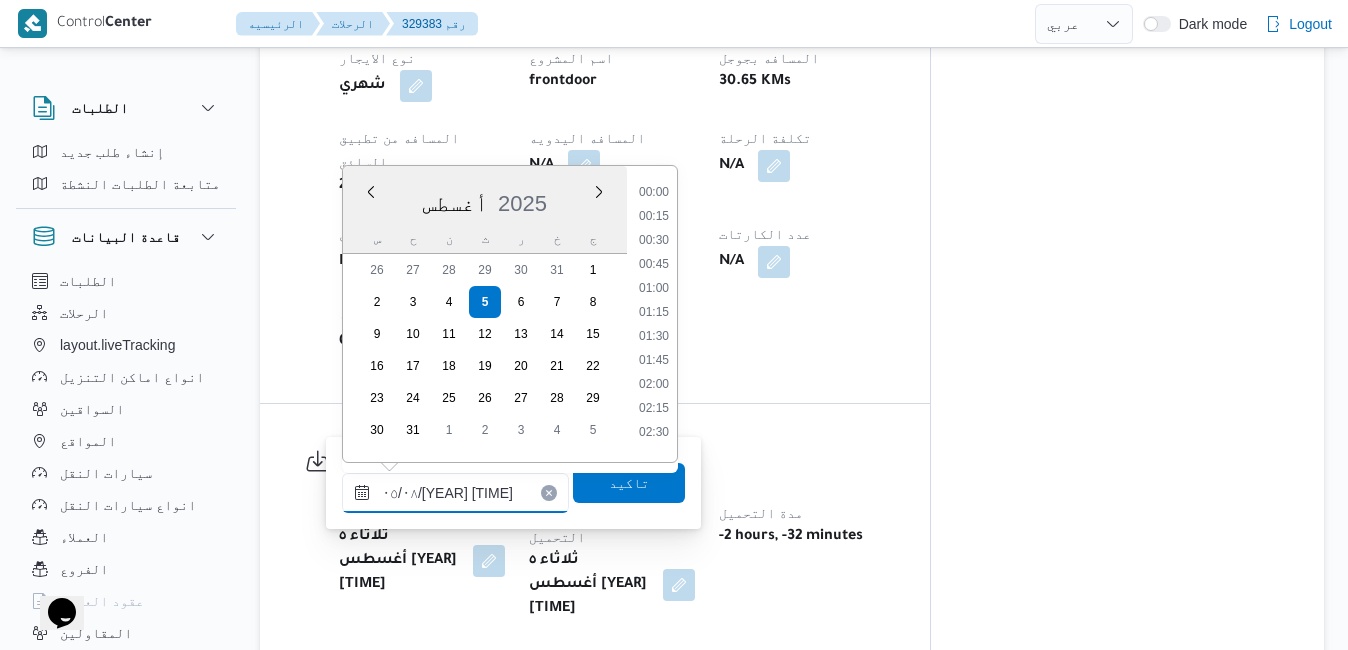 scroll, scrollTop: 1086, scrollLeft: 0, axis: vertical 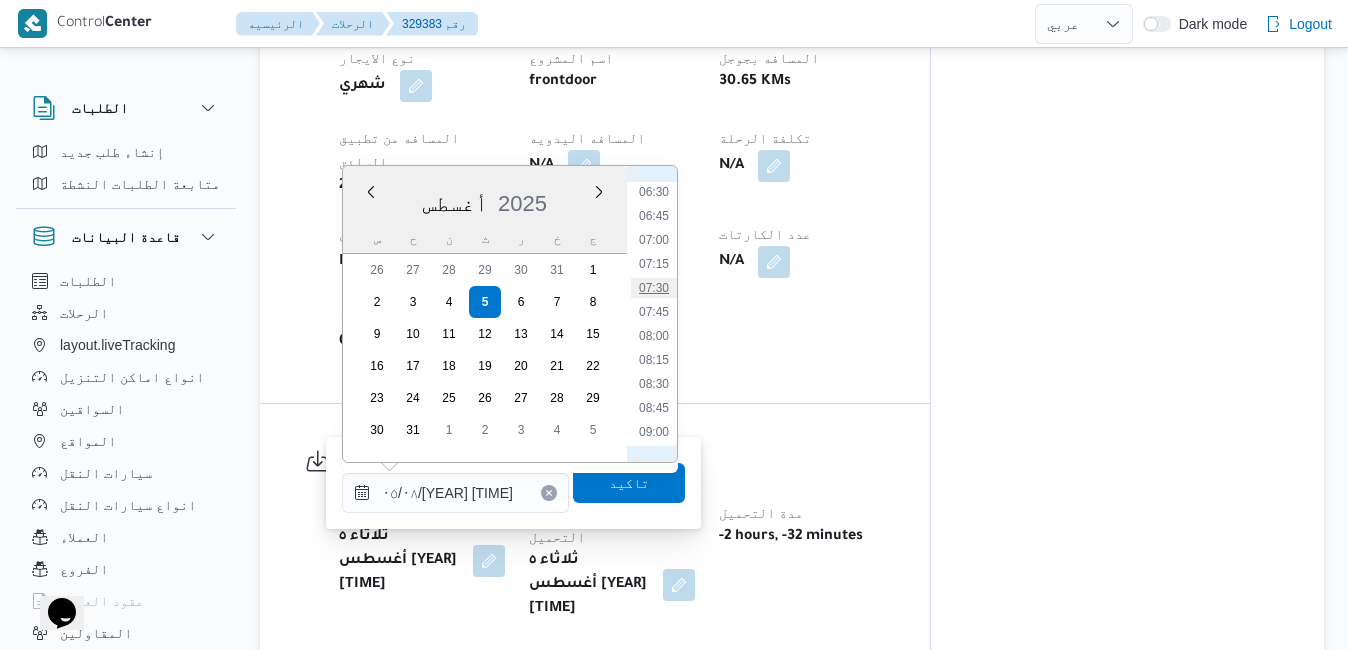 click on "07:30" at bounding box center (654, 288) 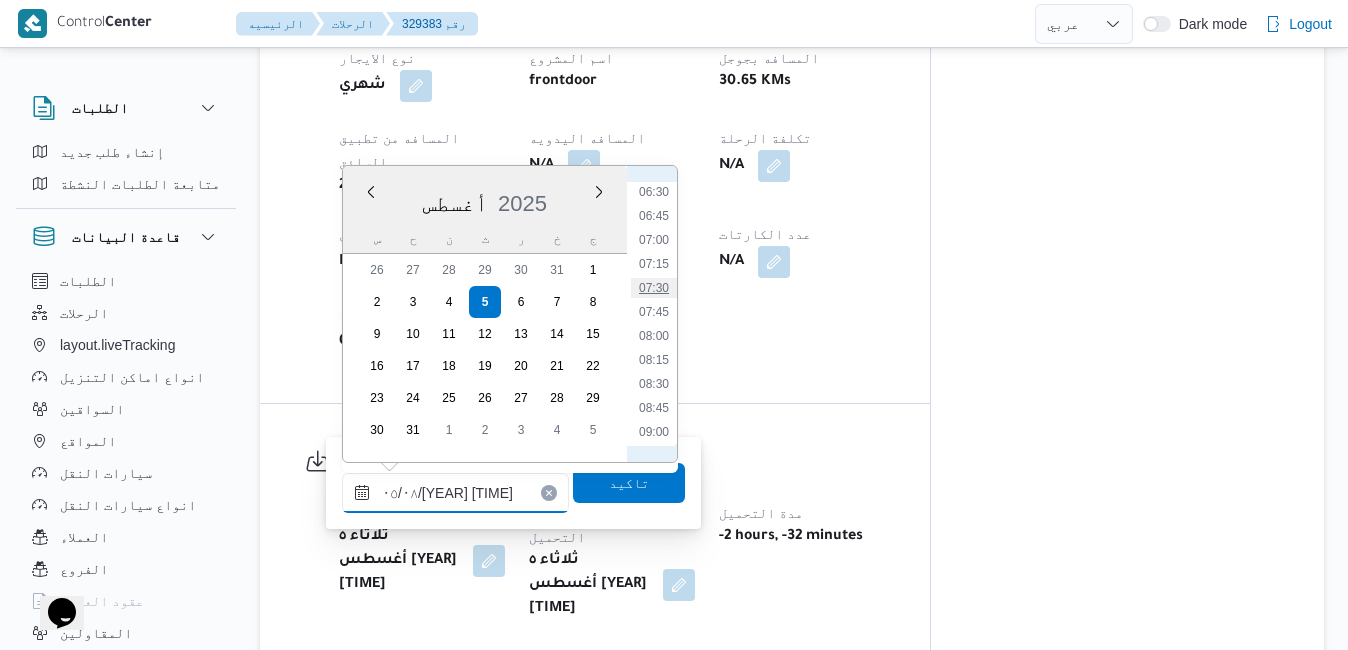 type on "٠٥/٠٨/٢٠٢٥ ٠٧:٣٠" 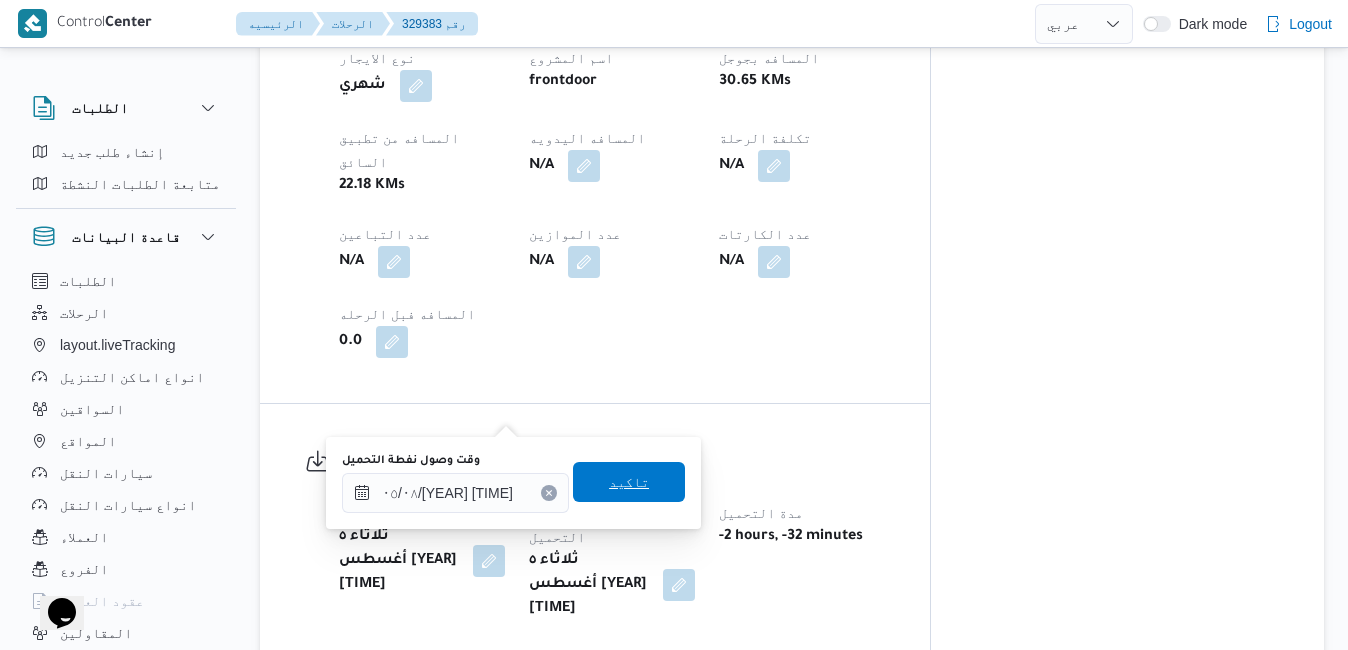 click on "تاكيد" at bounding box center [629, 482] 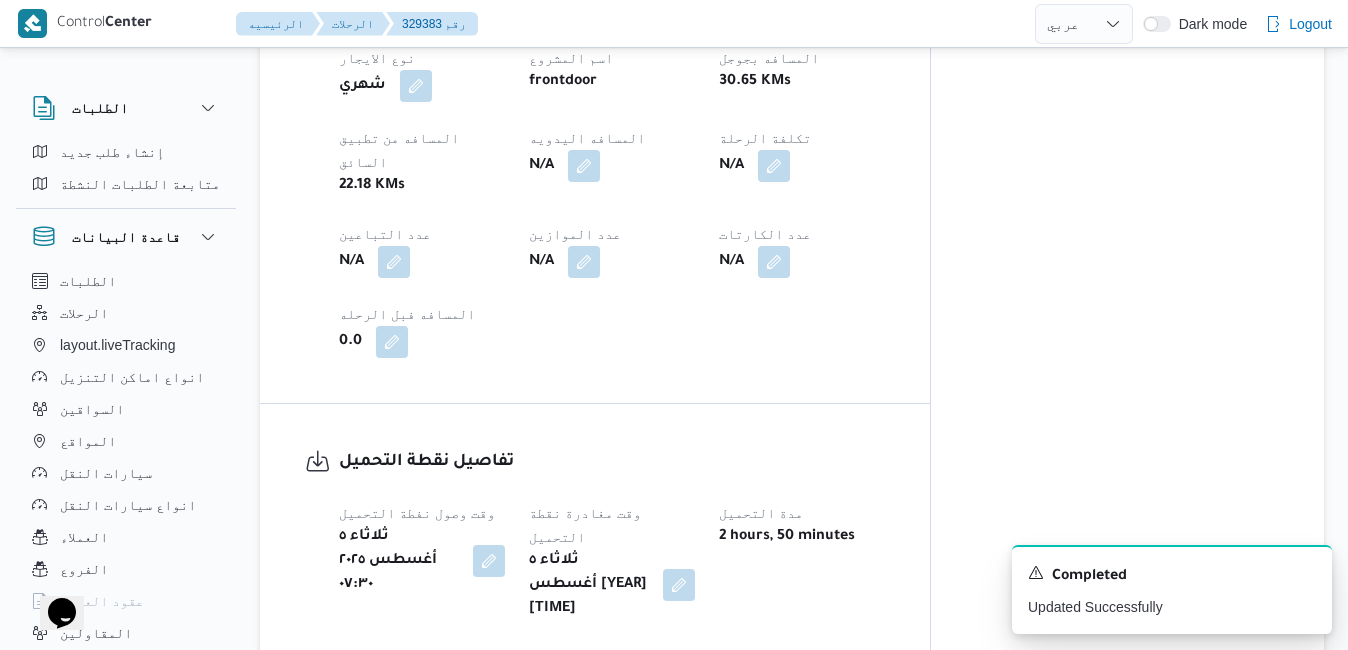 click on "تفاصيل الرحلة العميل Frontdoor الفرع فرونت دور -بيوفانا  نوع الرحله تجزئة/مصانع و مخازن تاريخ ووقت التحميل ثلاثاء ٥ أغسطس ٢٠٢٥ ٠٧:٠٠ المصدر (سيستم (الادمن نسخة الابلكيشن 3.8.6.production.driver-release (166) مرتجع؟ لا تحديد النطاق الجغرافى No انهاء تلقائي Yes تجميع عدد الوحدات No نوع الايجار شهري اسم المشروع frontdoor المسافه بجوجل 30.65 KMs المسافه من تطبيق السائق 22.18 KMs المسافه اليدويه N/A تكلفة الرحلة N/A عدد التباعين N/A عدد الموازين N/A عدد الكارتات N/A المسافه فبل الرحله 0.0" at bounding box center [595, 4] 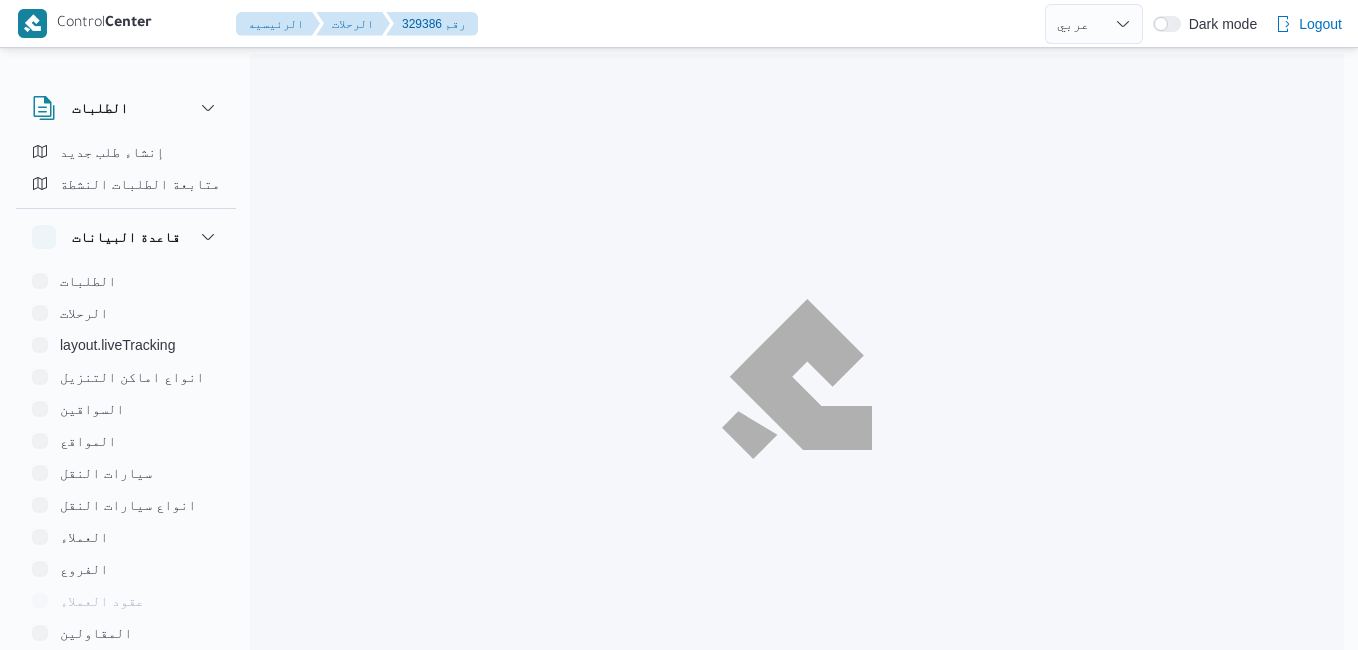 select on "ar" 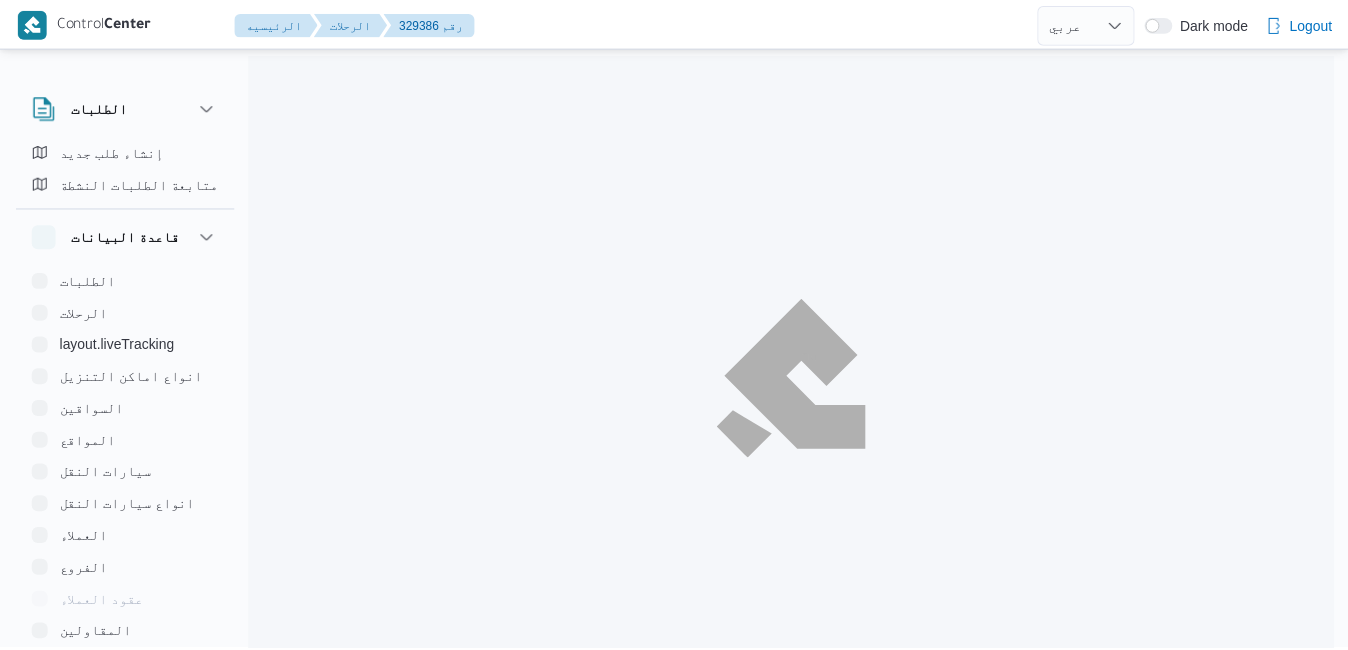 scroll, scrollTop: 0, scrollLeft: 0, axis: both 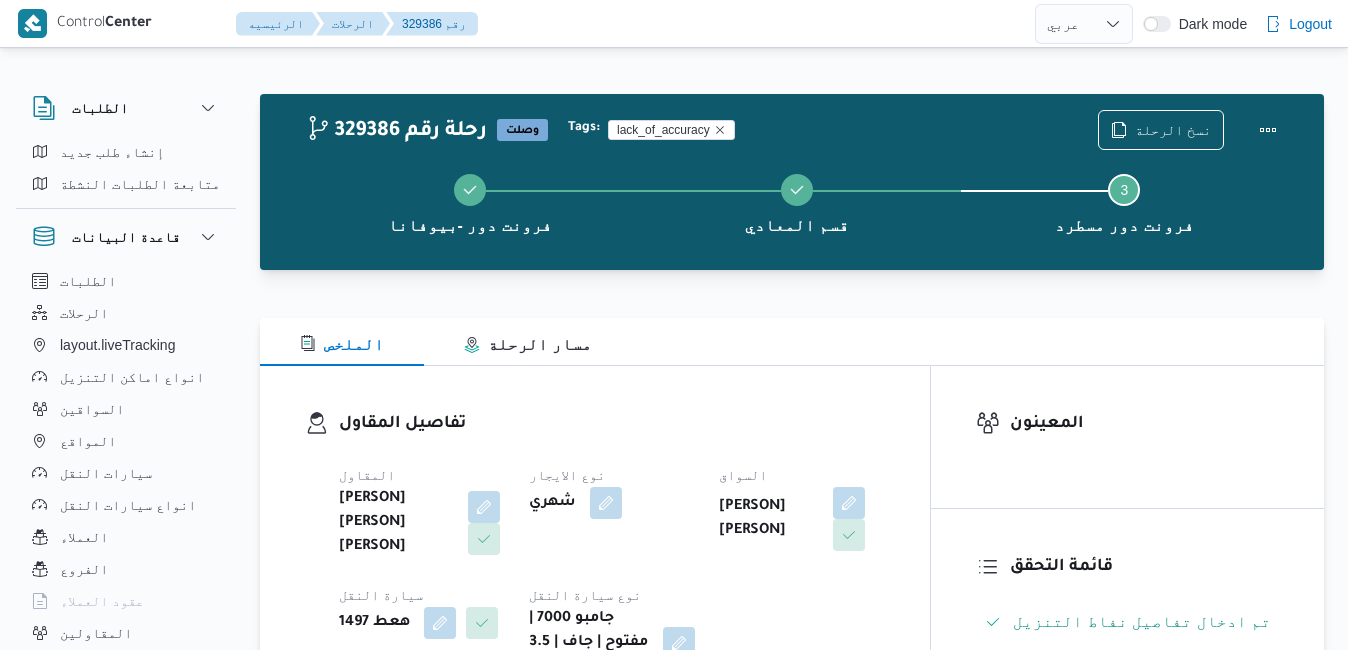 click on "تفاصيل المقاول المقاول محمد صلاح عبداللطيف الشريف نوع الايجار شهري السواق ابو بكر بلال سيارة النقل هعط 1497 نوع سيارة النقل جامبو 7000 | مفتوح | جاف | 3.5 طن" at bounding box center [595, 545] 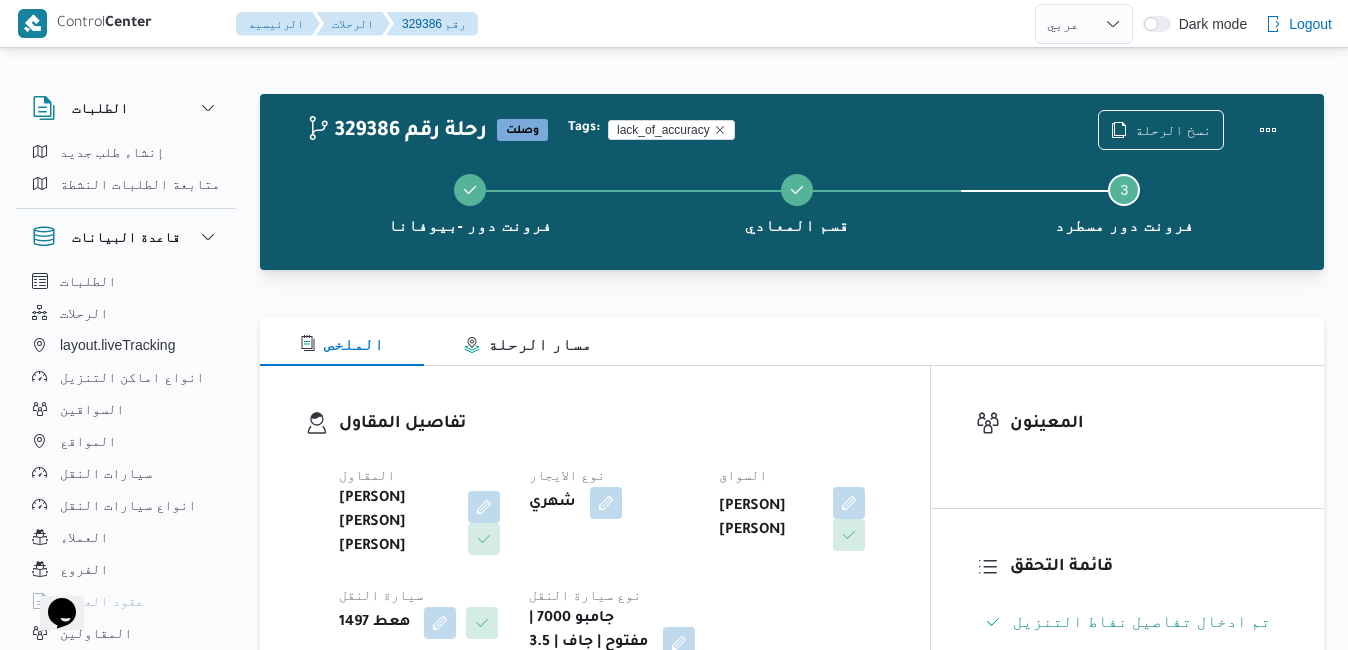 scroll, scrollTop: 0, scrollLeft: 0, axis: both 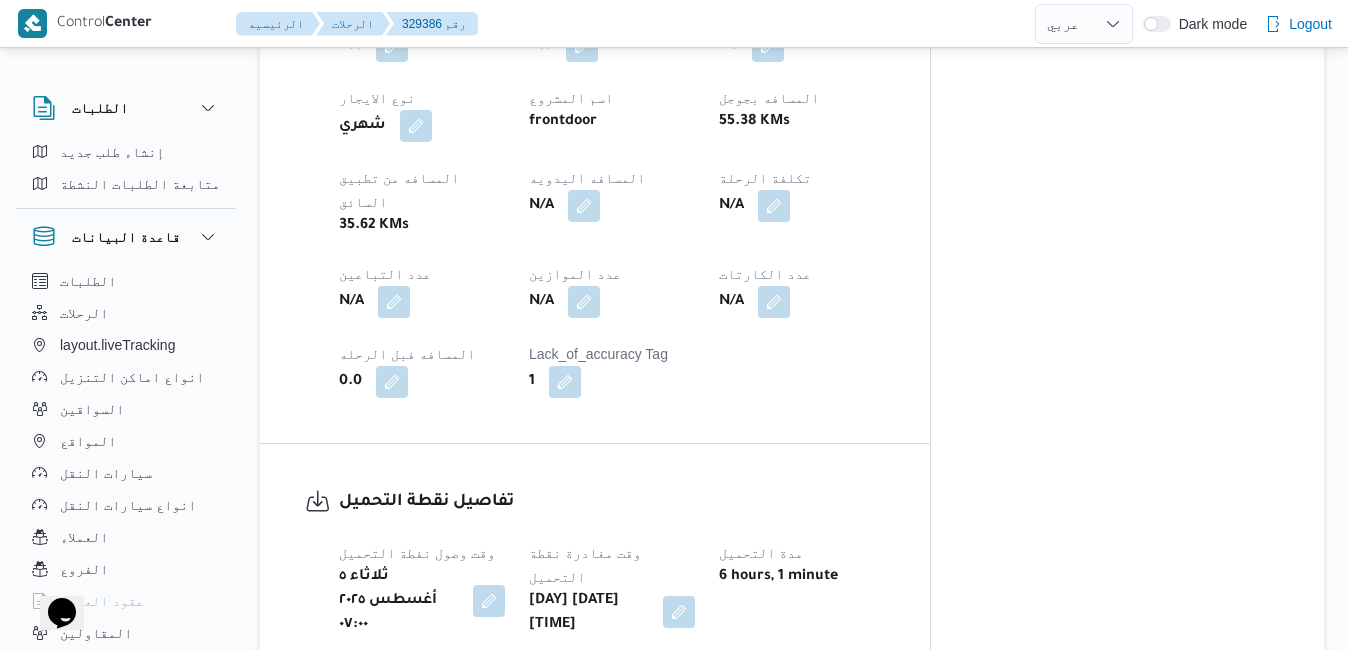 click at bounding box center [679, 612] 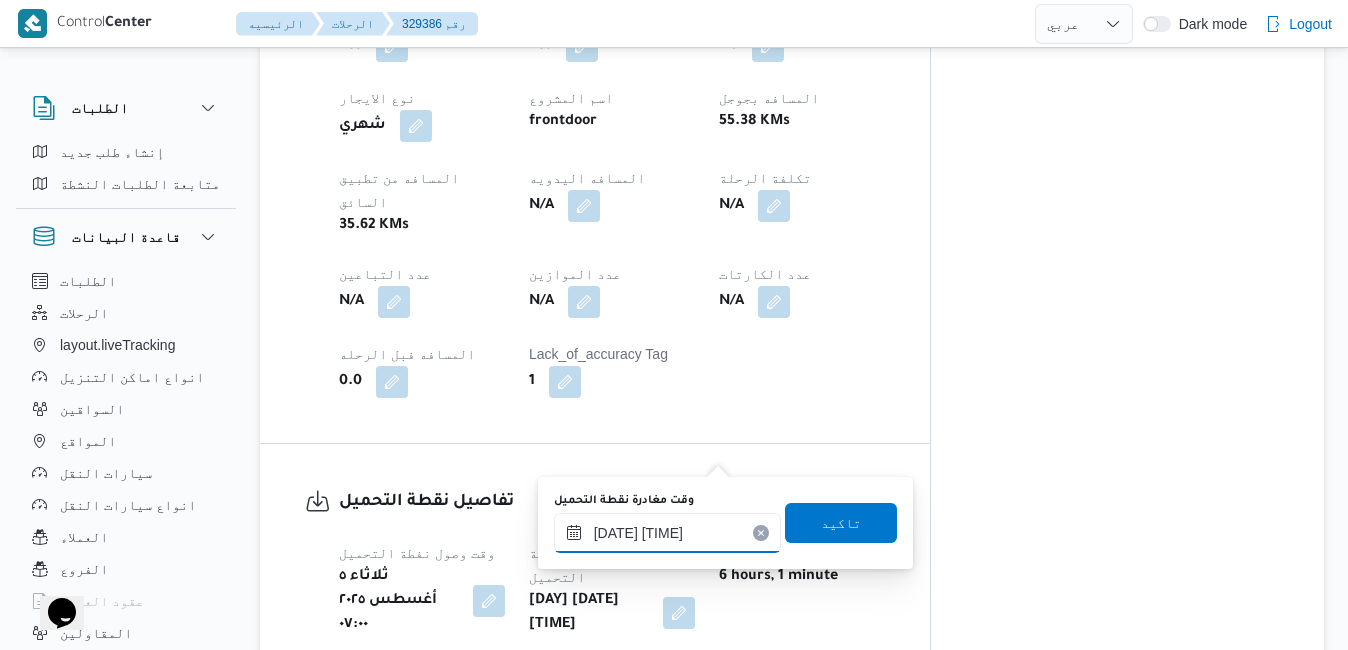 click on "٠٥/٠٨/٢٠٢٥ ١٣:٠١" at bounding box center (667, 533) 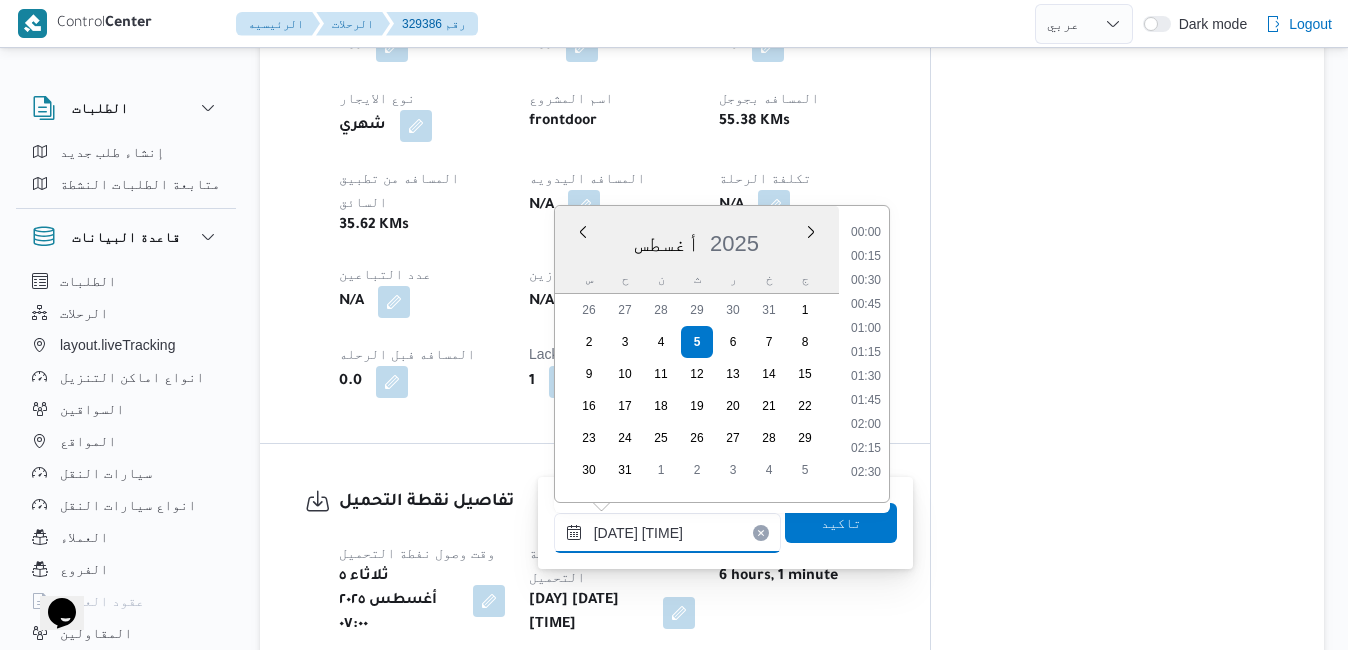 scroll, scrollTop: 1110, scrollLeft: 0, axis: vertical 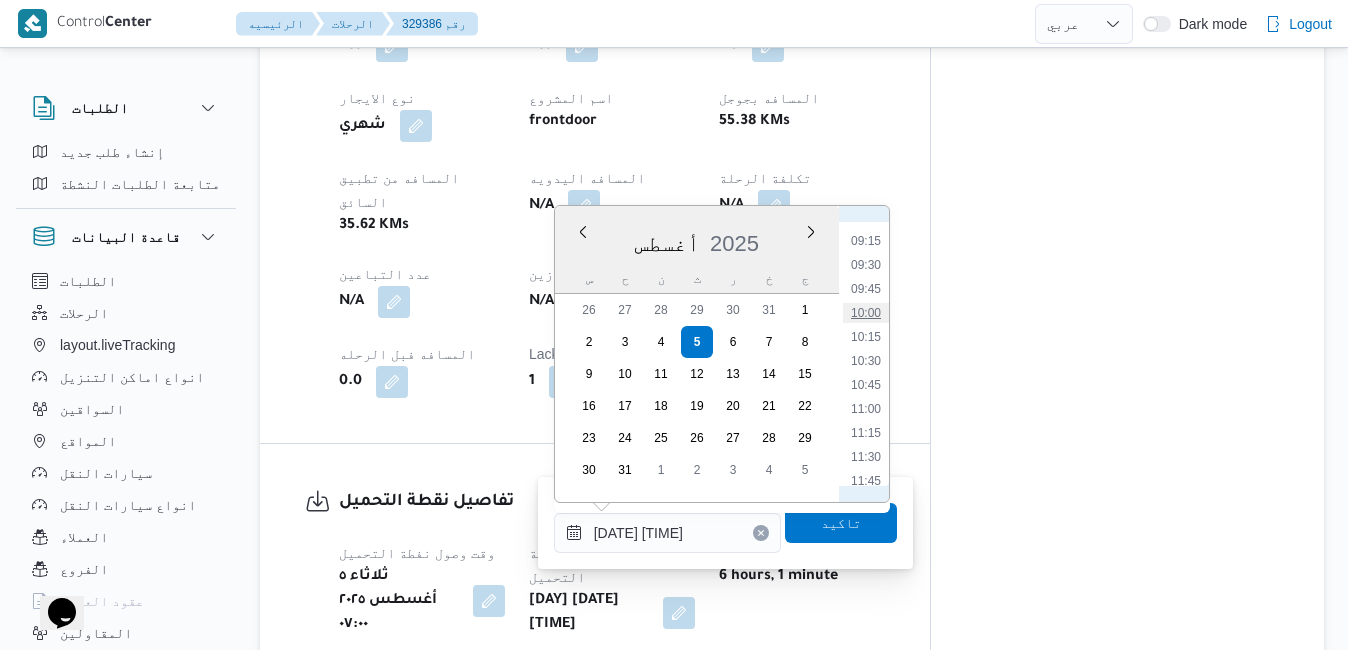 click on "10:00" at bounding box center (866, 313) 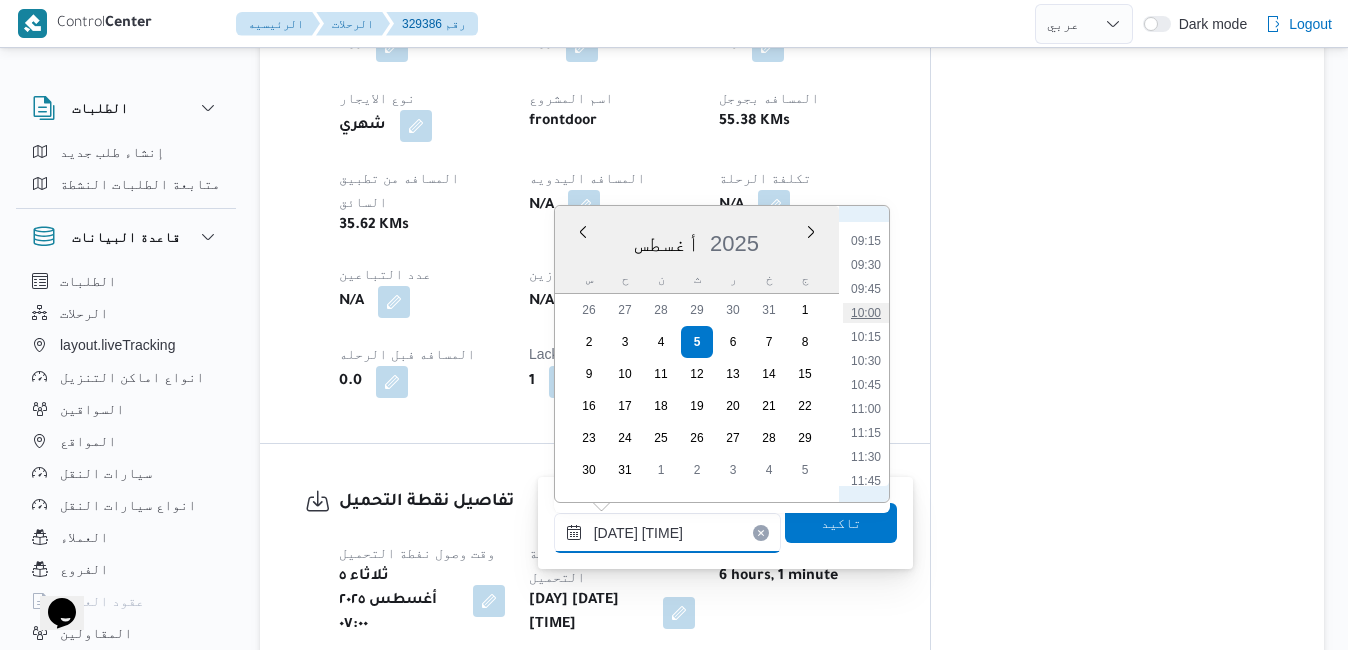 type on "٠٥/٠٨/٢٠٢٥ ١٠:٠٠" 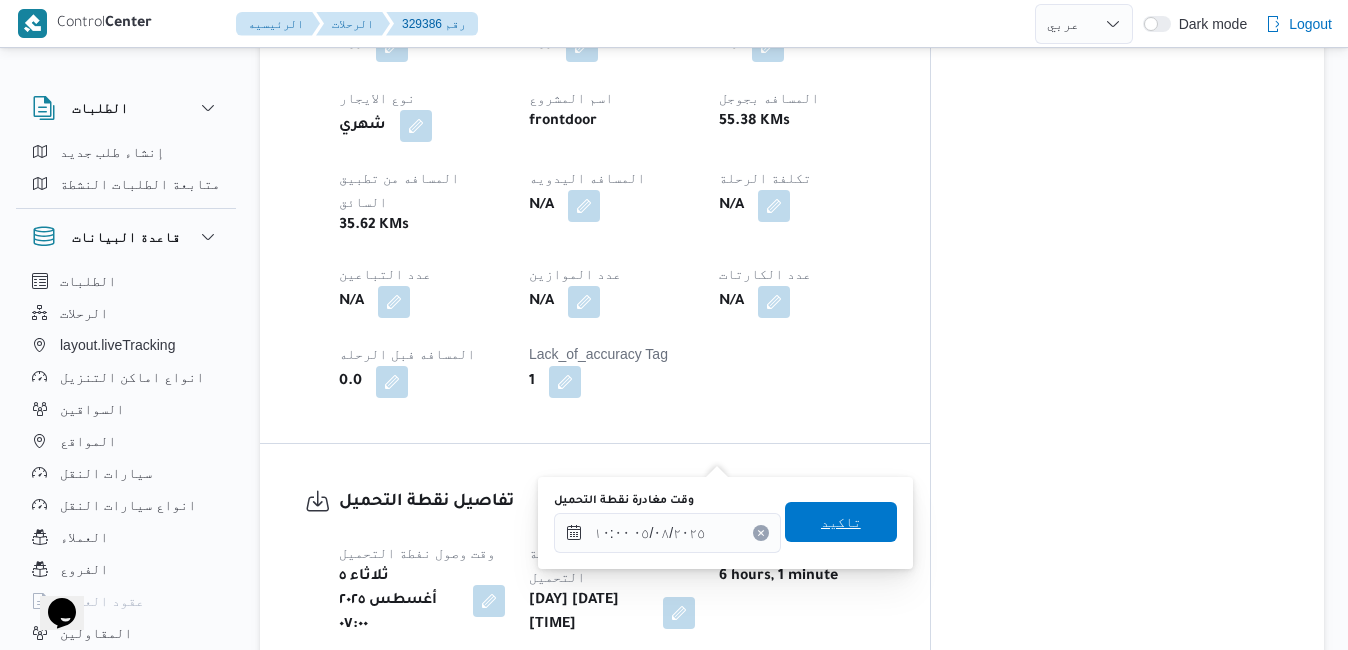 click on "تاكيد" at bounding box center [841, 522] 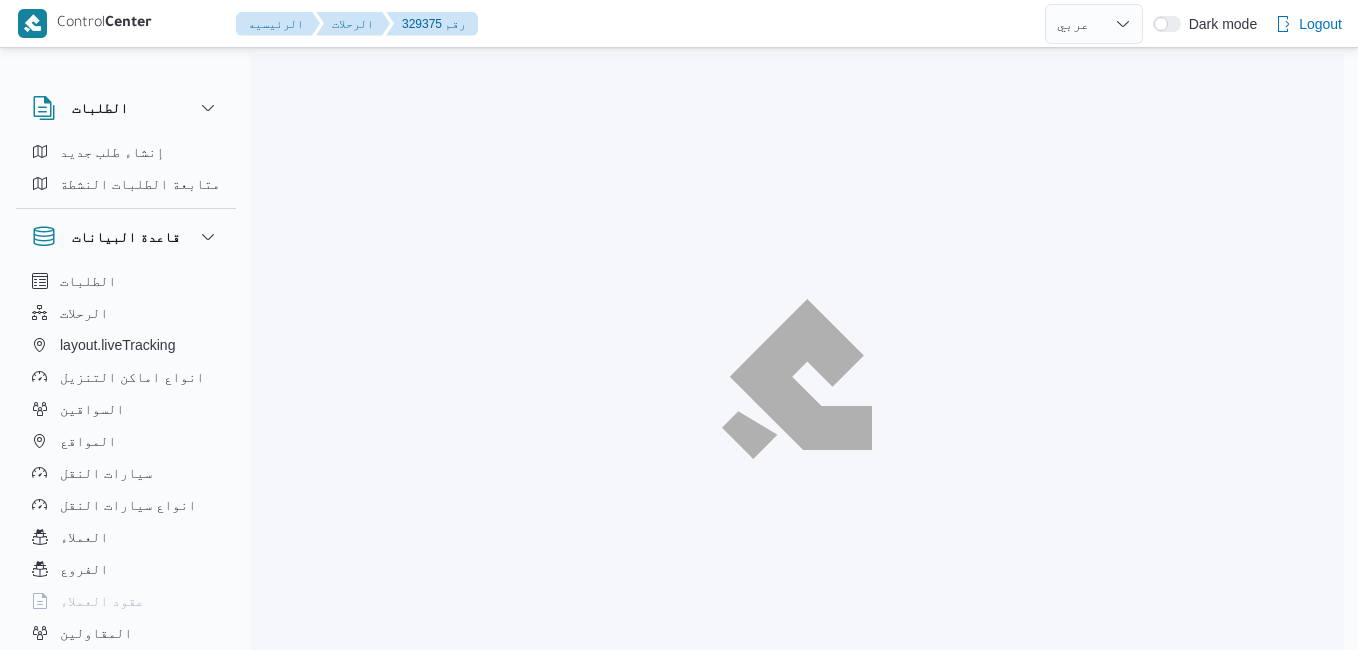 select on "ar" 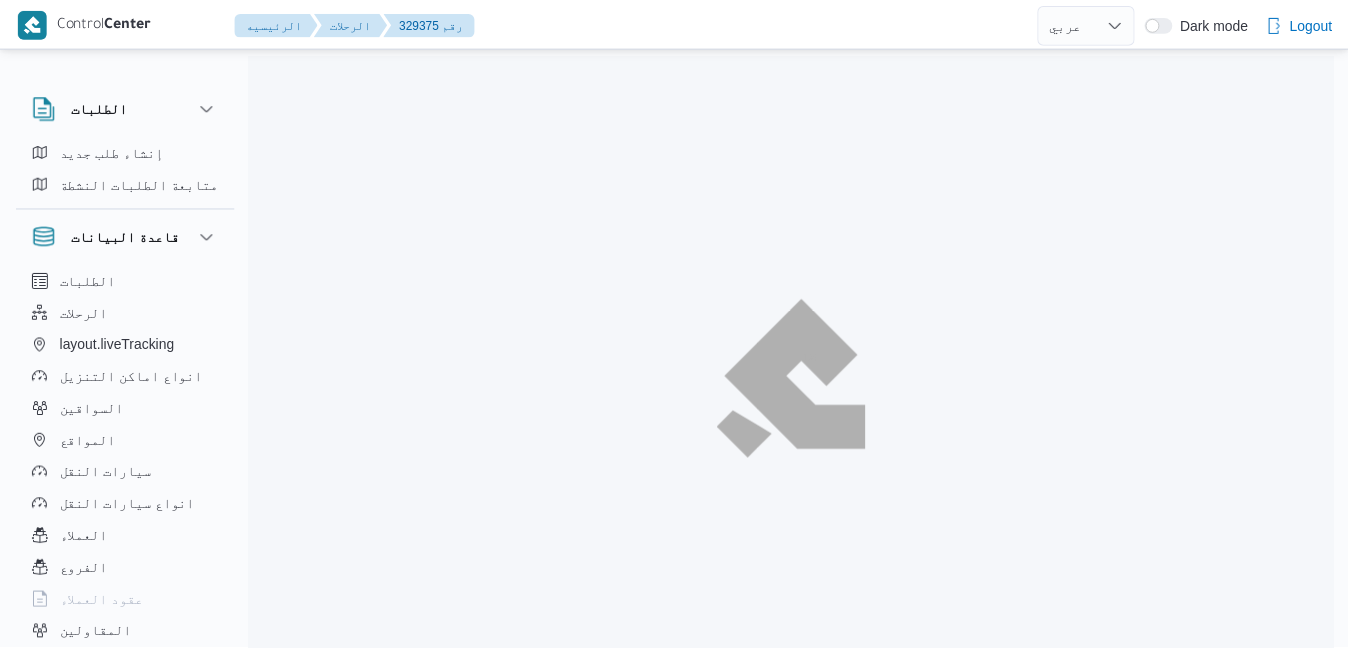 scroll, scrollTop: 0, scrollLeft: 0, axis: both 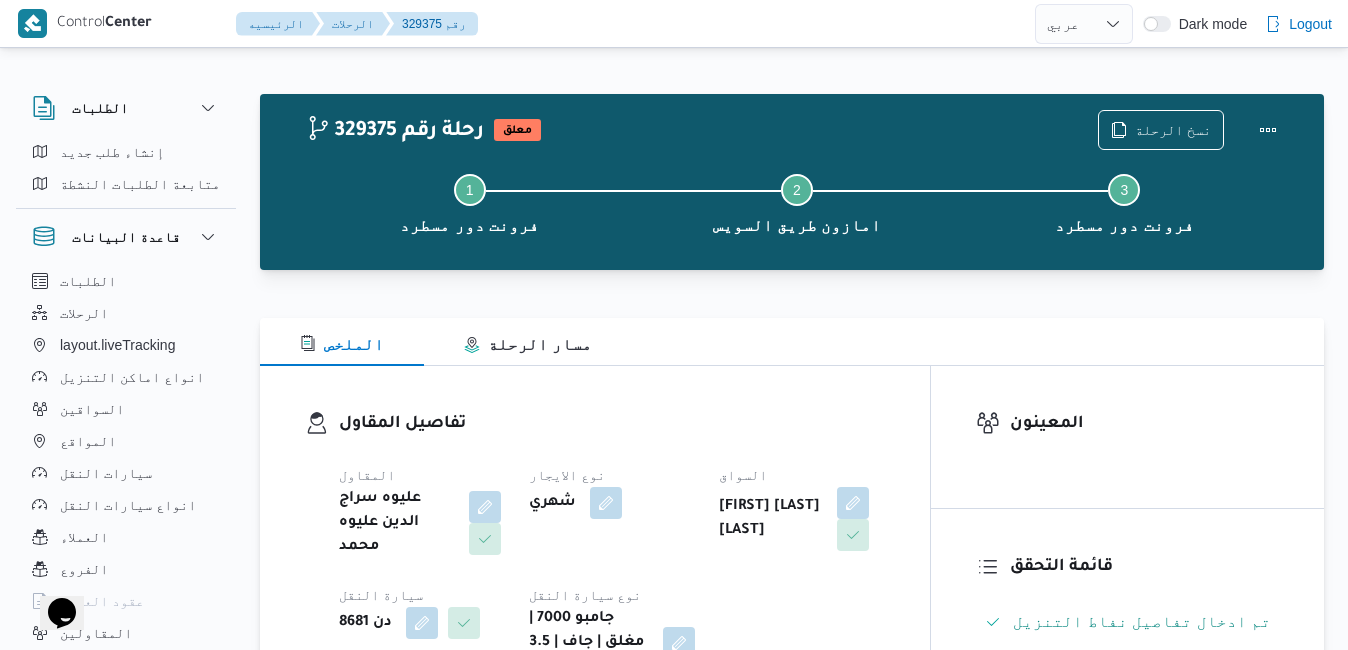 click on "الملخص مسار الرحلة" at bounding box center (792, 342) 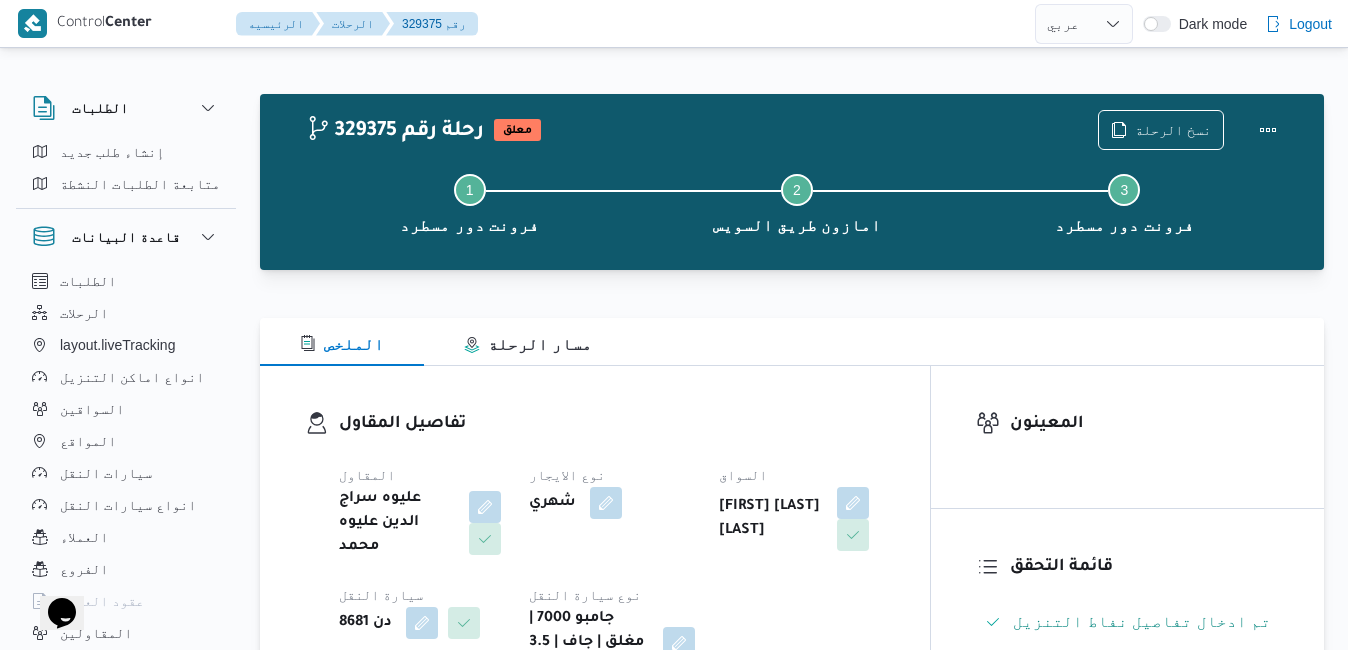 click on "نسخ الرحلة" at bounding box center (1193, 130) 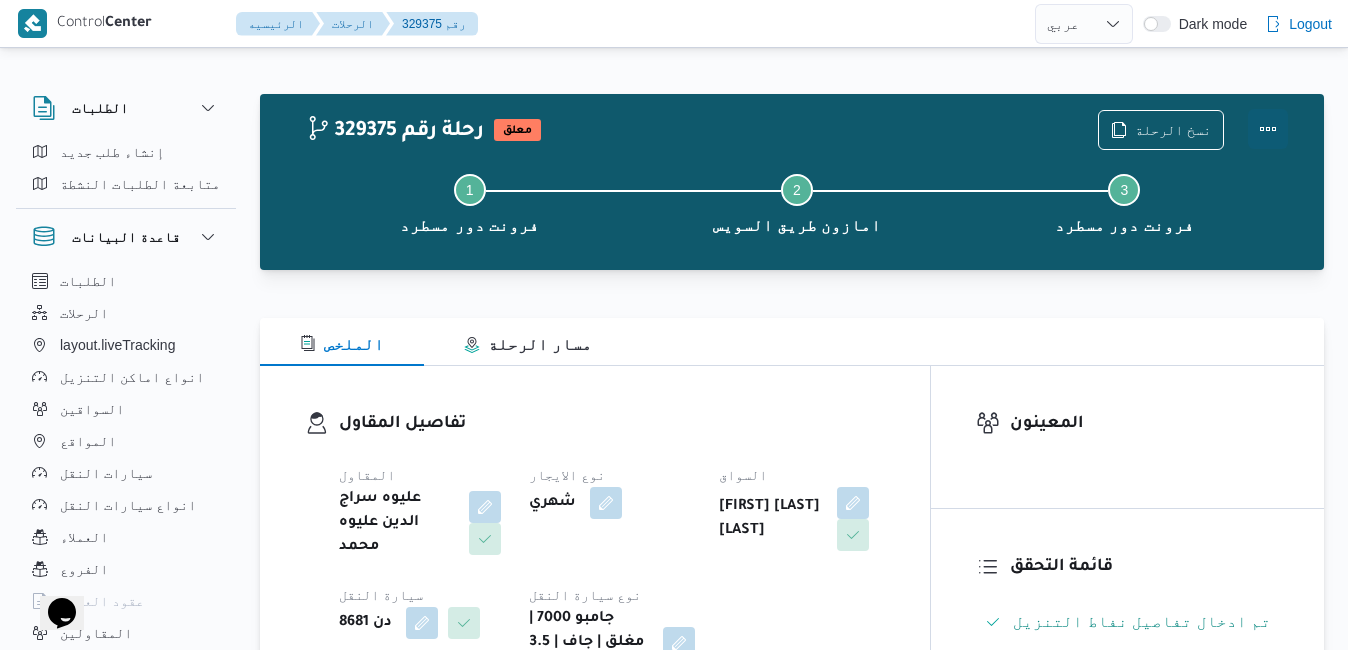 click at bounding box center (1268, 129) 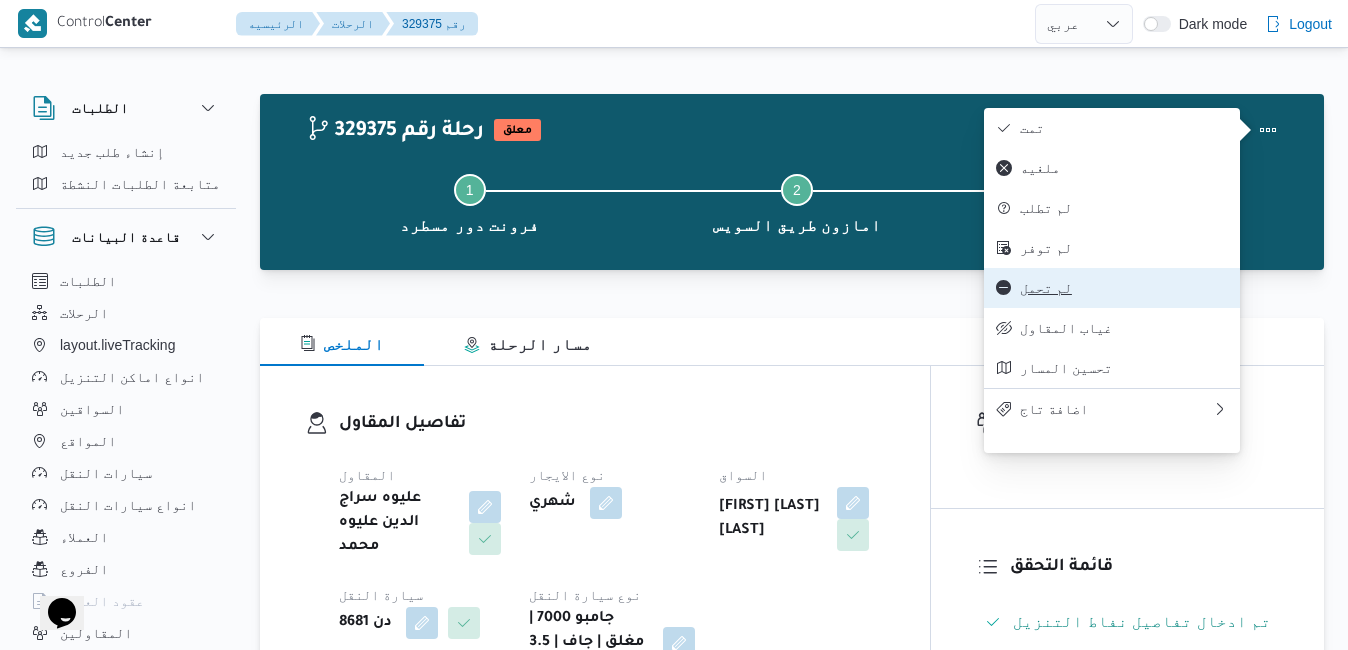 click on "لم تحمل" at bounding box center [1112, 288] 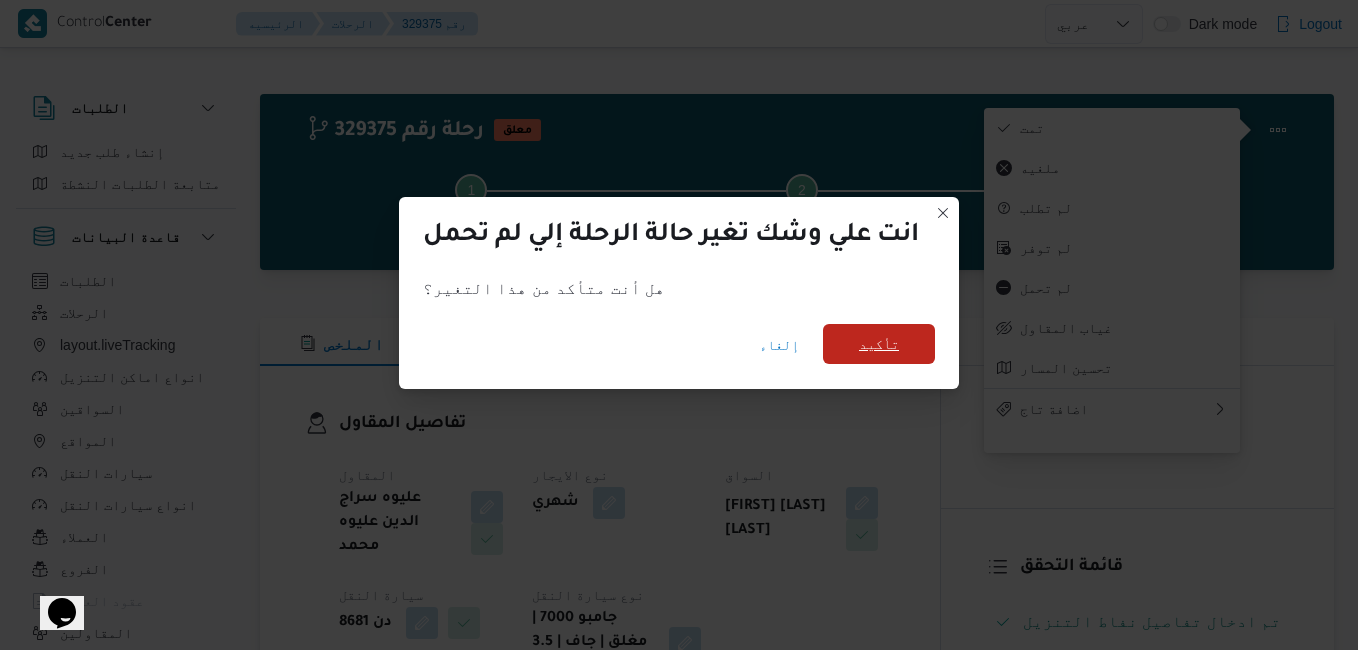 click on "تأكيد" at bounding box center (879, 344) 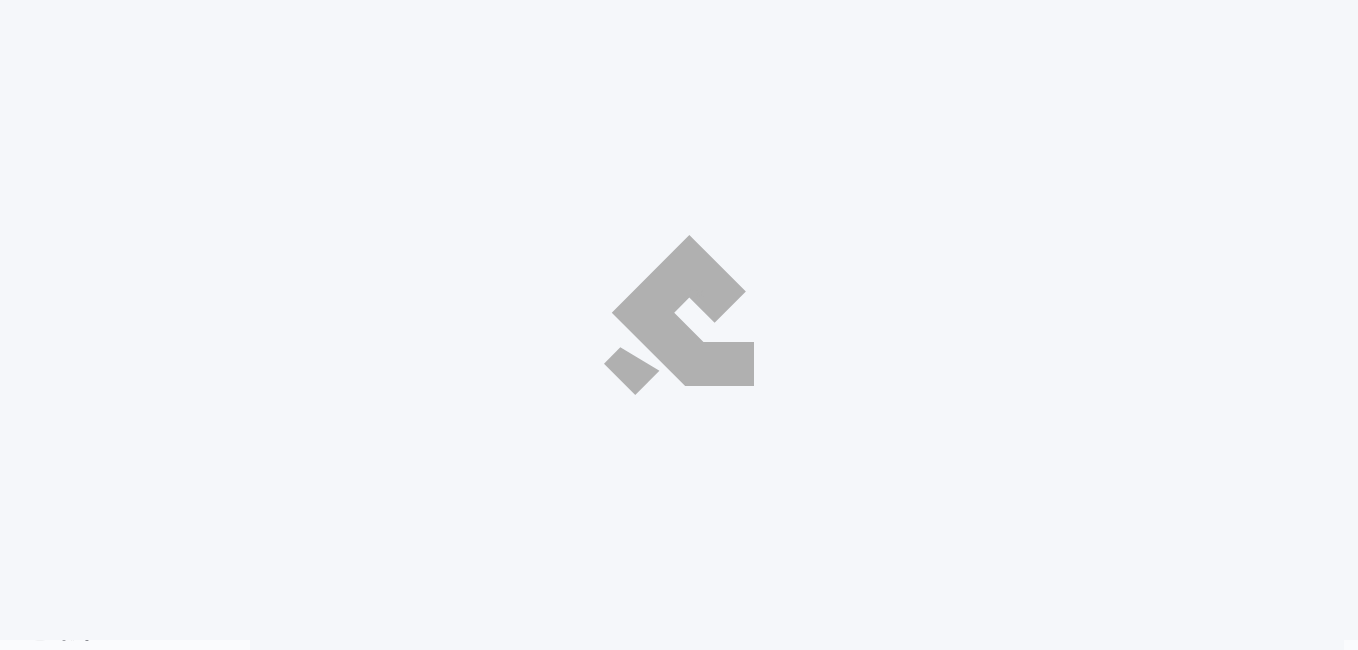 select on "ar" 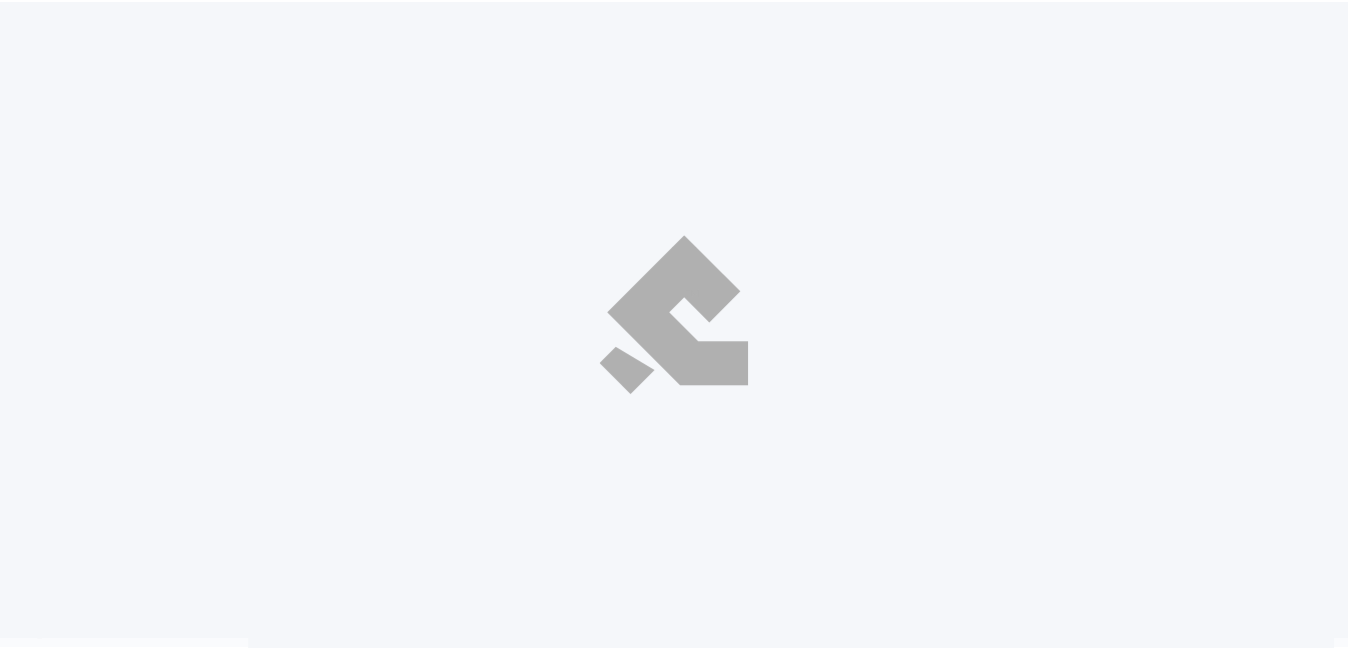 scroll, scrollTop: 0, scrollLeft: 0, axis: both 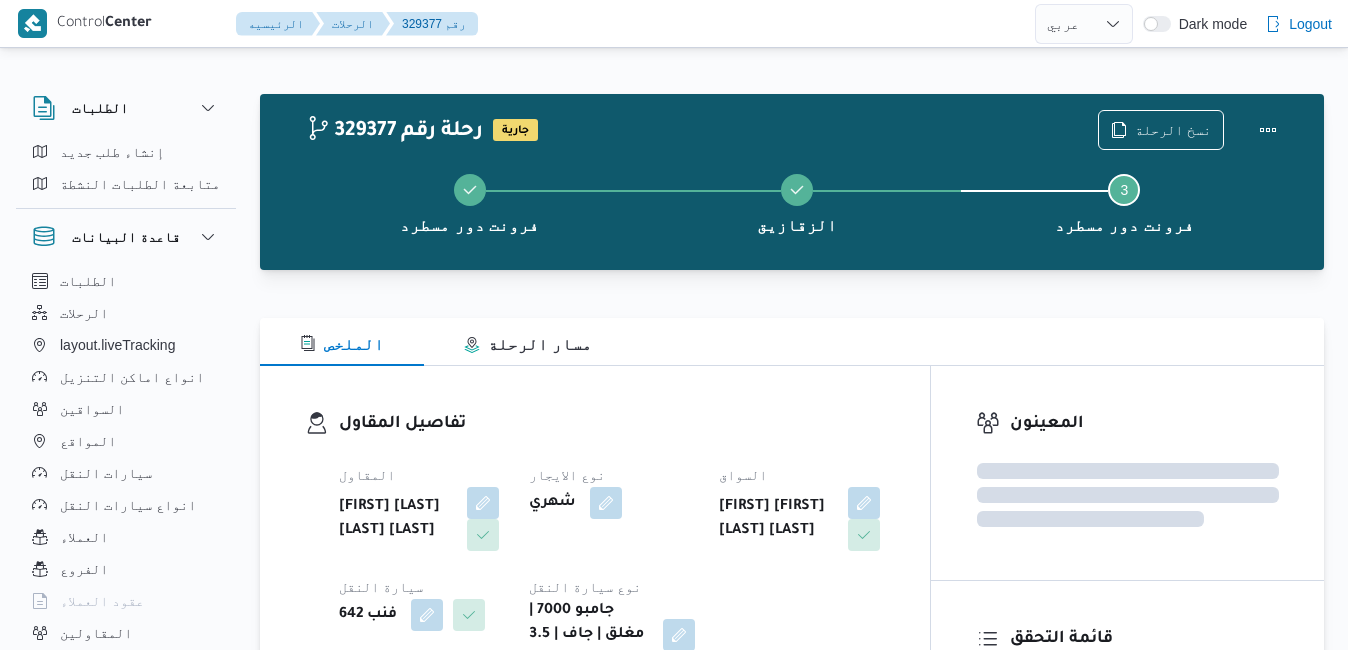 click on "الملخص مسار الرحلة" at bounding box center (792, 342) 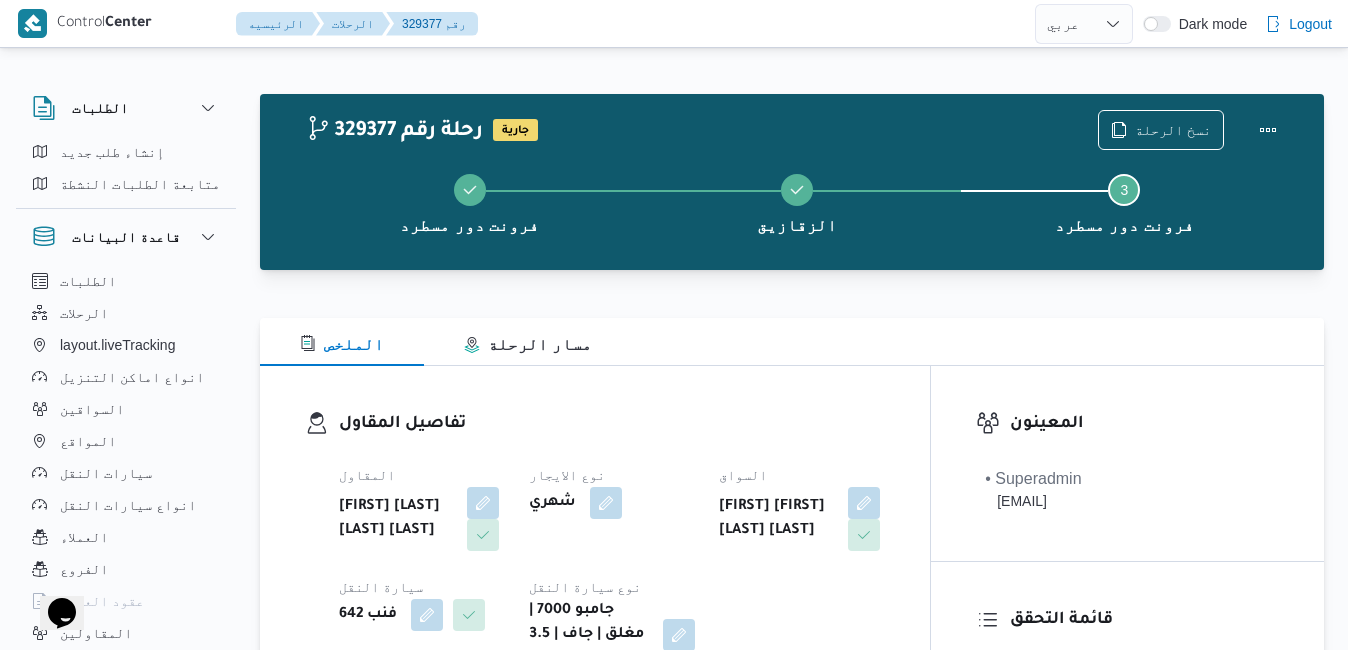 scroll, scrollTop: 0, scrollLeft: 0, axis: both 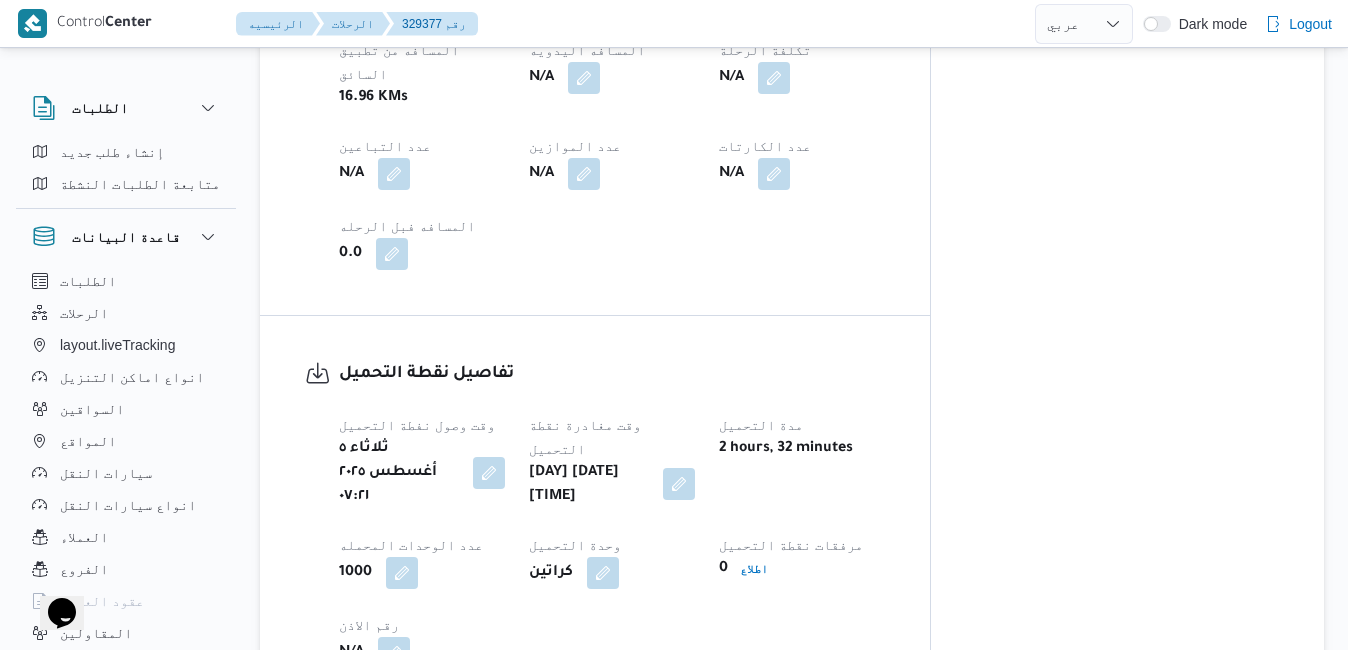 click at bounding box center (679, 484) 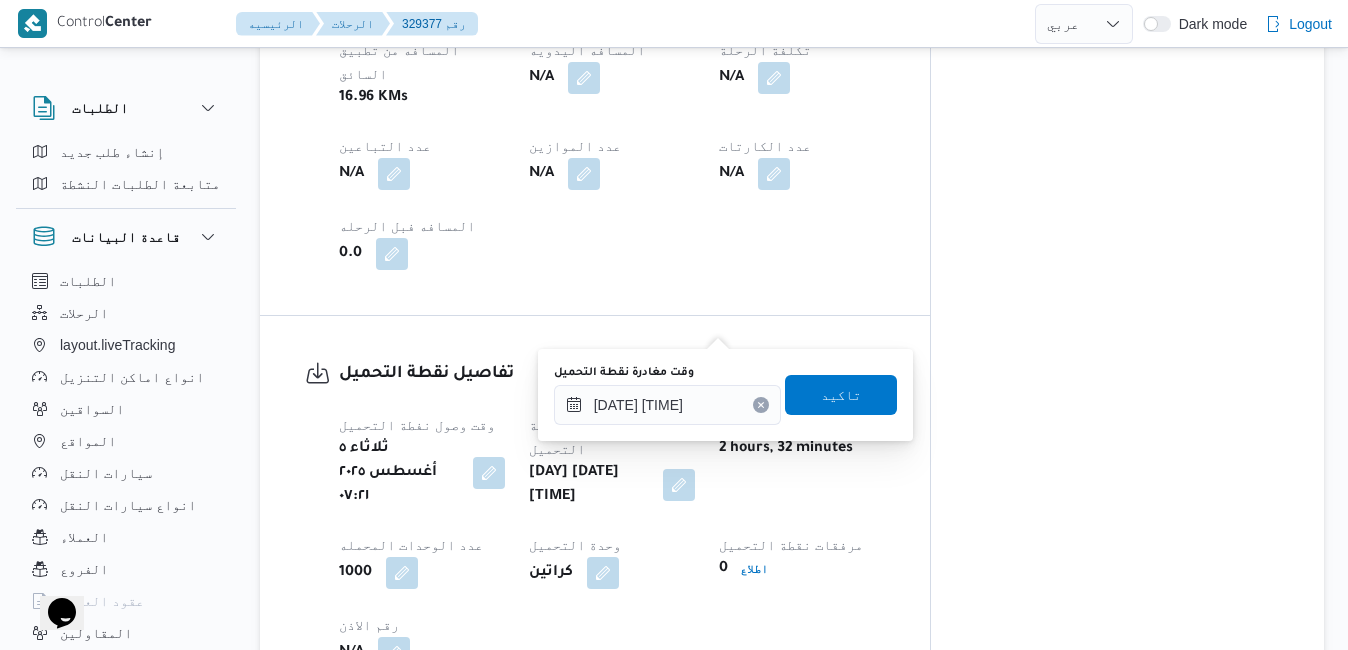 click on "وقت وصول نفطة التحميل [DAY] [DATE] [TIME] وقت مغادرة نقطة التحميل [DAY] [DATE] [TIME] مدة التحميل 2 hours, 32 minutes عدد الوحدات المحمله 1000 وحدة التحميل كراتين مرفقات نقطة التحميل 0 اطلاع رقم الاذن N/A" at bounding box center (612, 541) 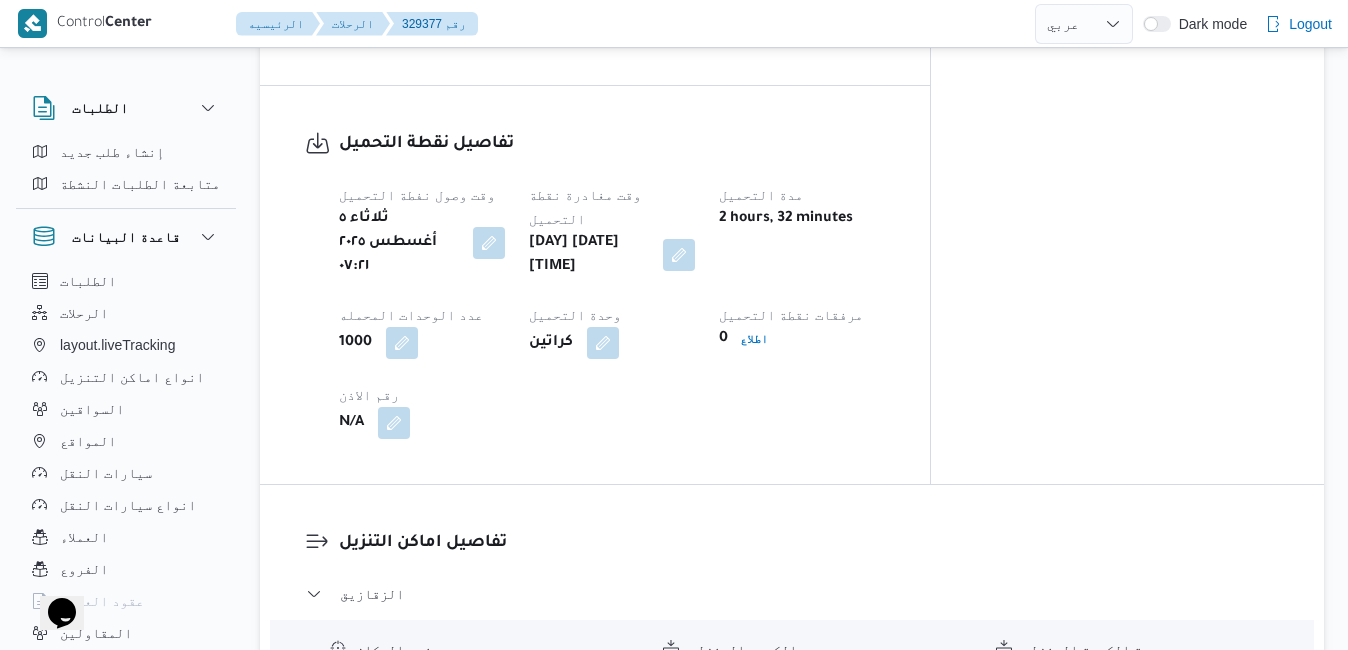 scroll, scrollTop: 1640, scrollLeft: 0, axis: vertical 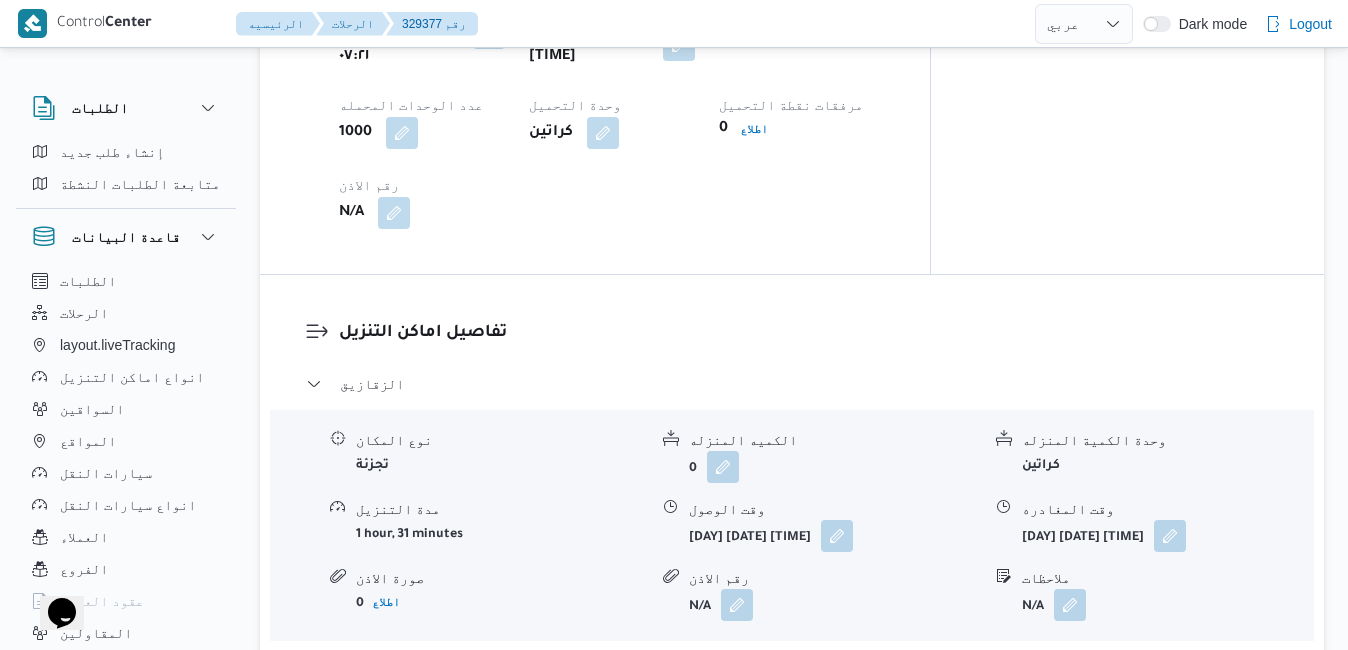 click on "مركز الخانكة -
فرونت دور مسطرد" at bounding box center (792, 668) 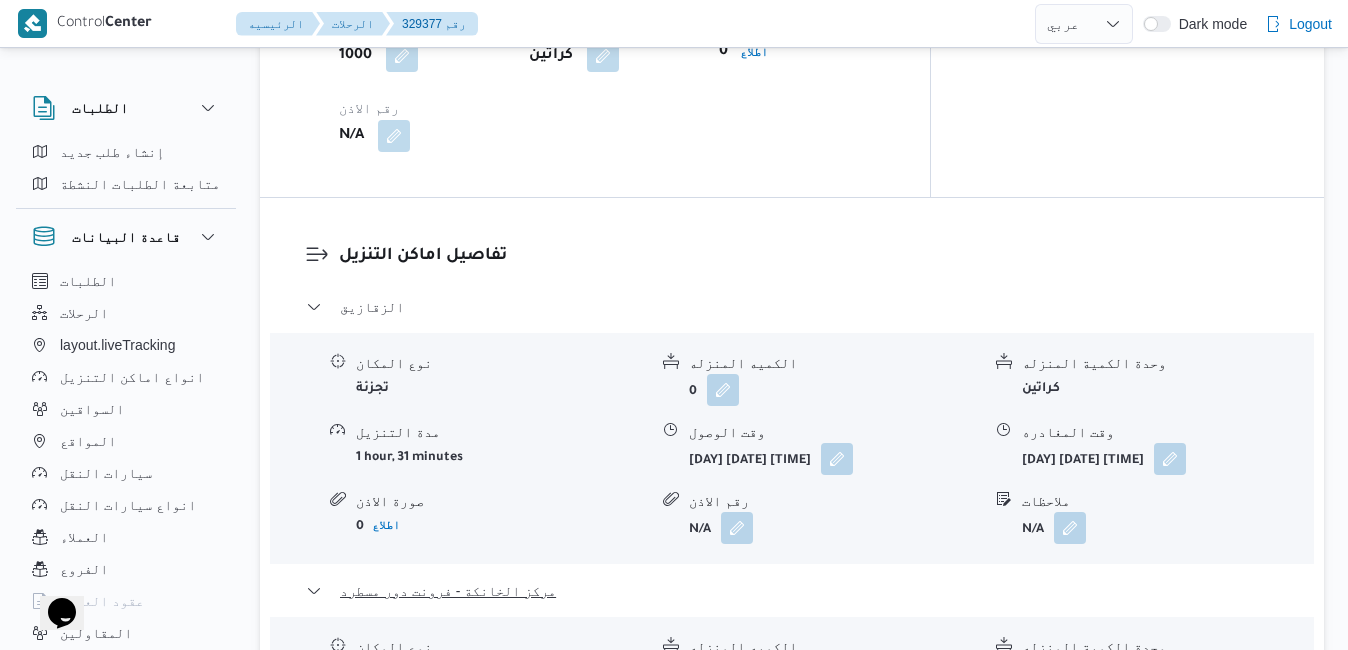 scroll, scrollTop: 1720, scrollLeft: 0, axis: vertical 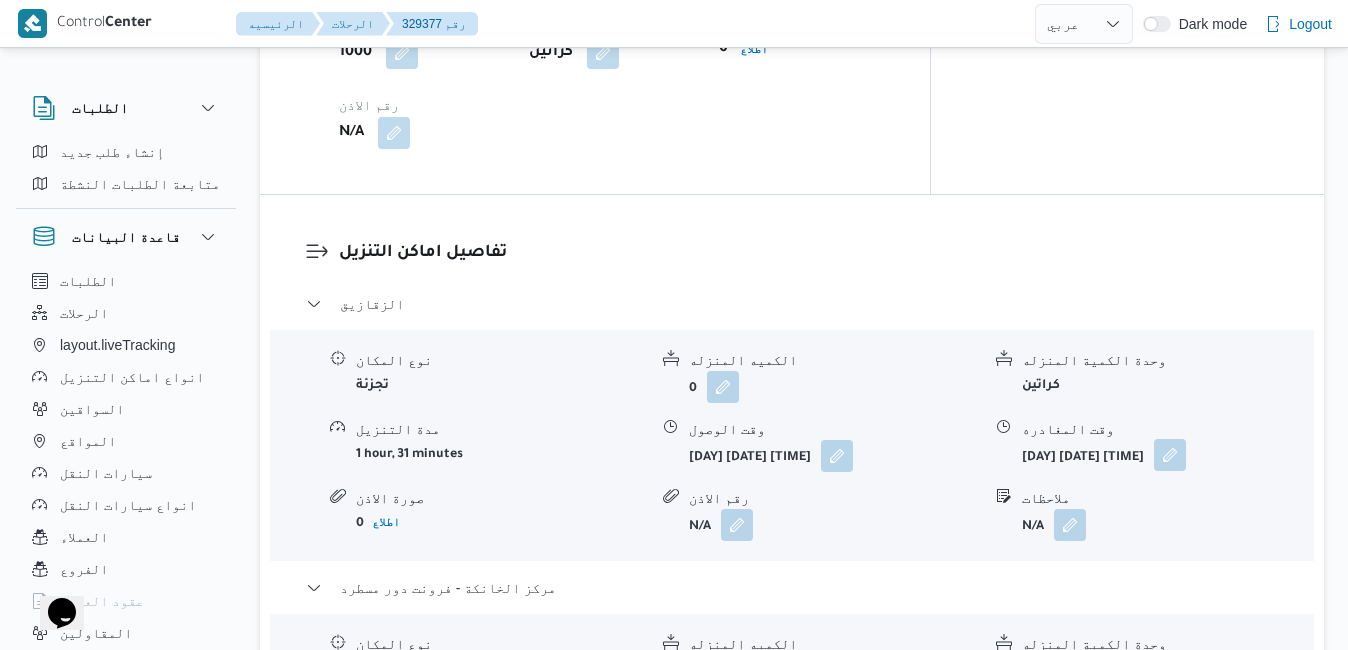 click at bounding box center [1170, 455] 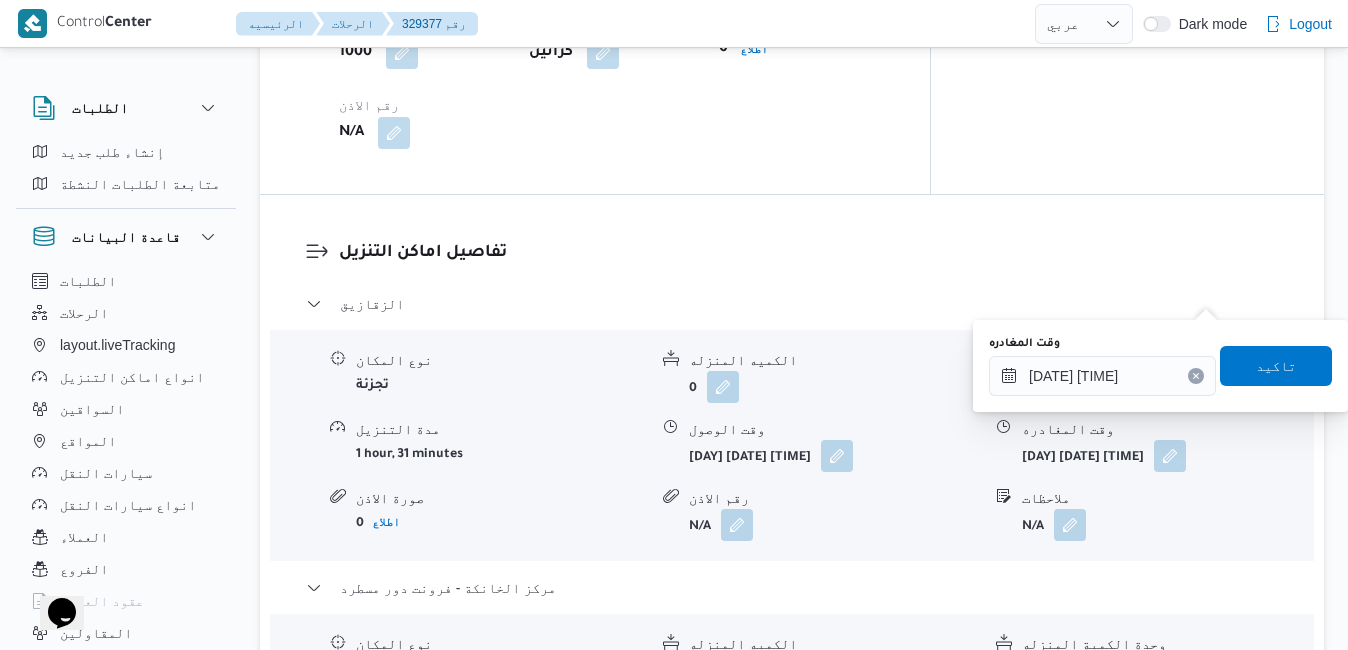 click 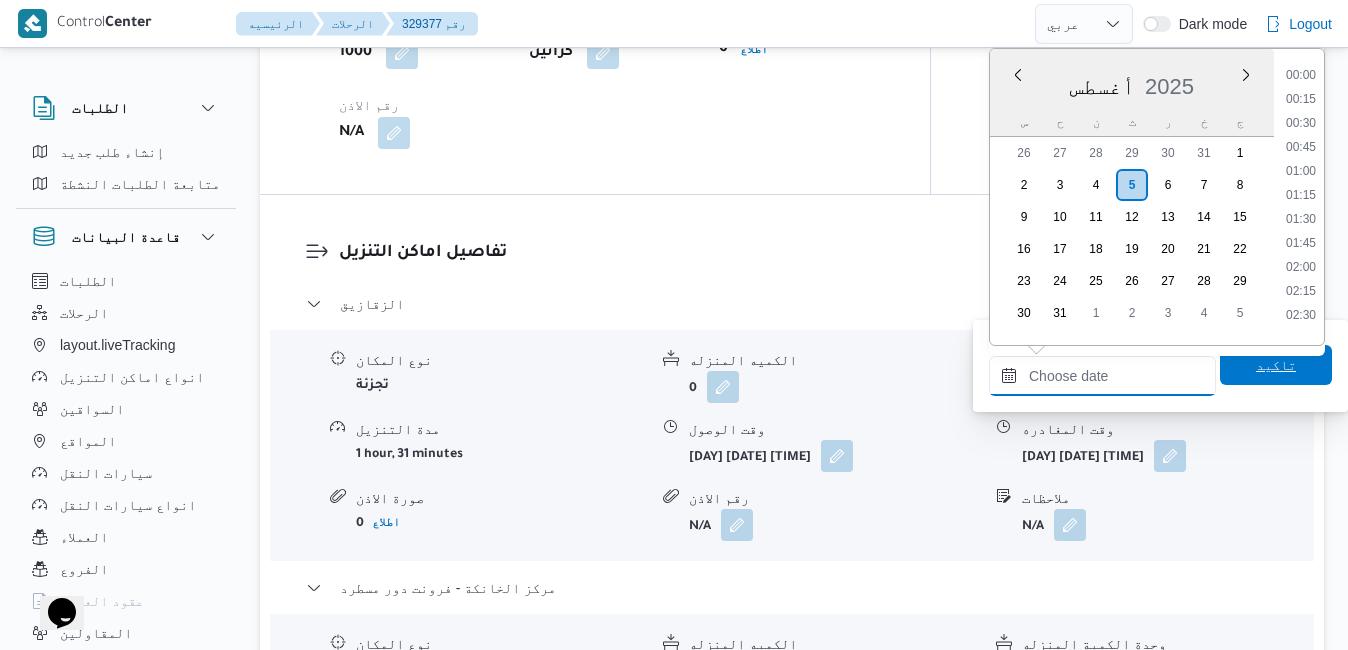 scroll, scrollTop: 1302, scrollLeft: 0, axis: vertical 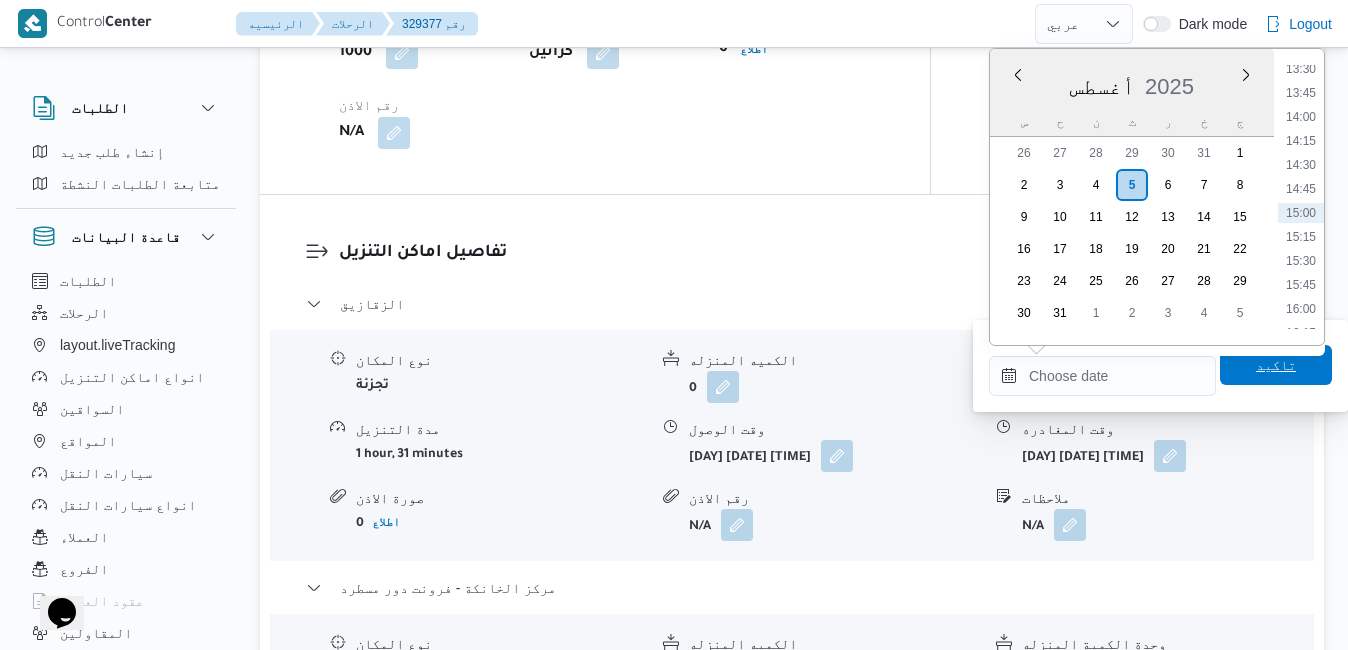 click on "تاكيد" at bounding box center (1276, 365) 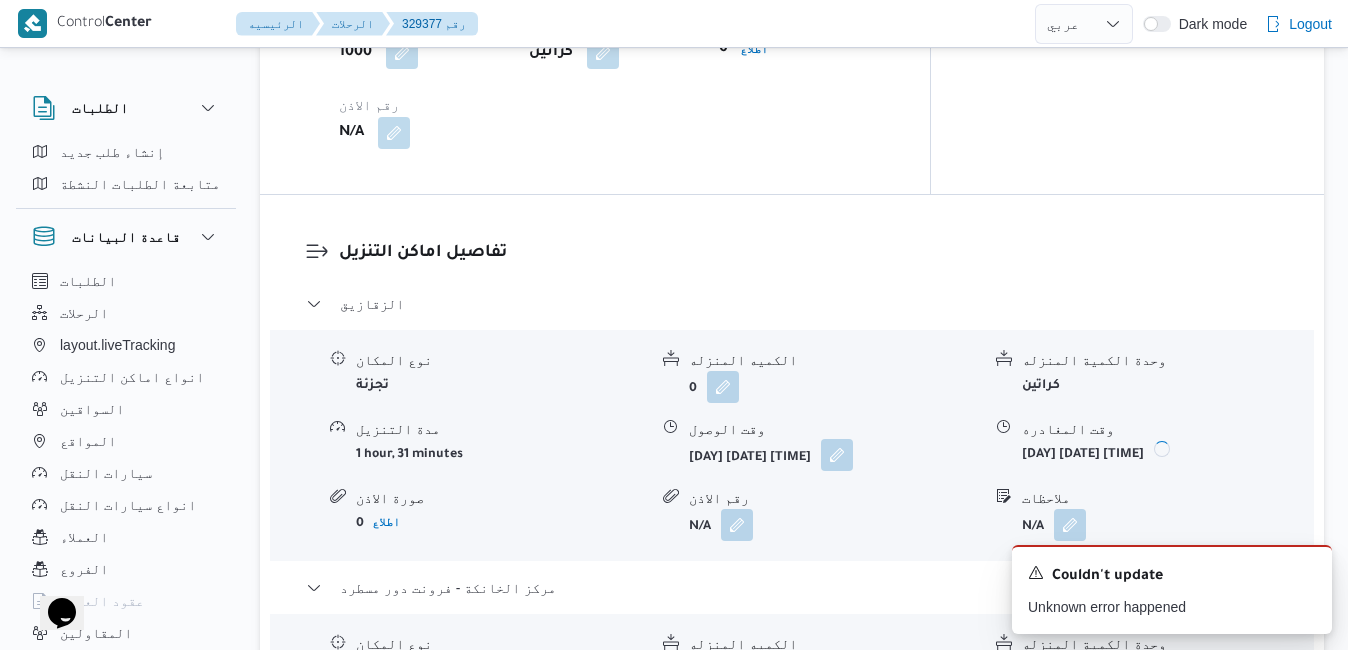 click at bounding box center [837, 455] 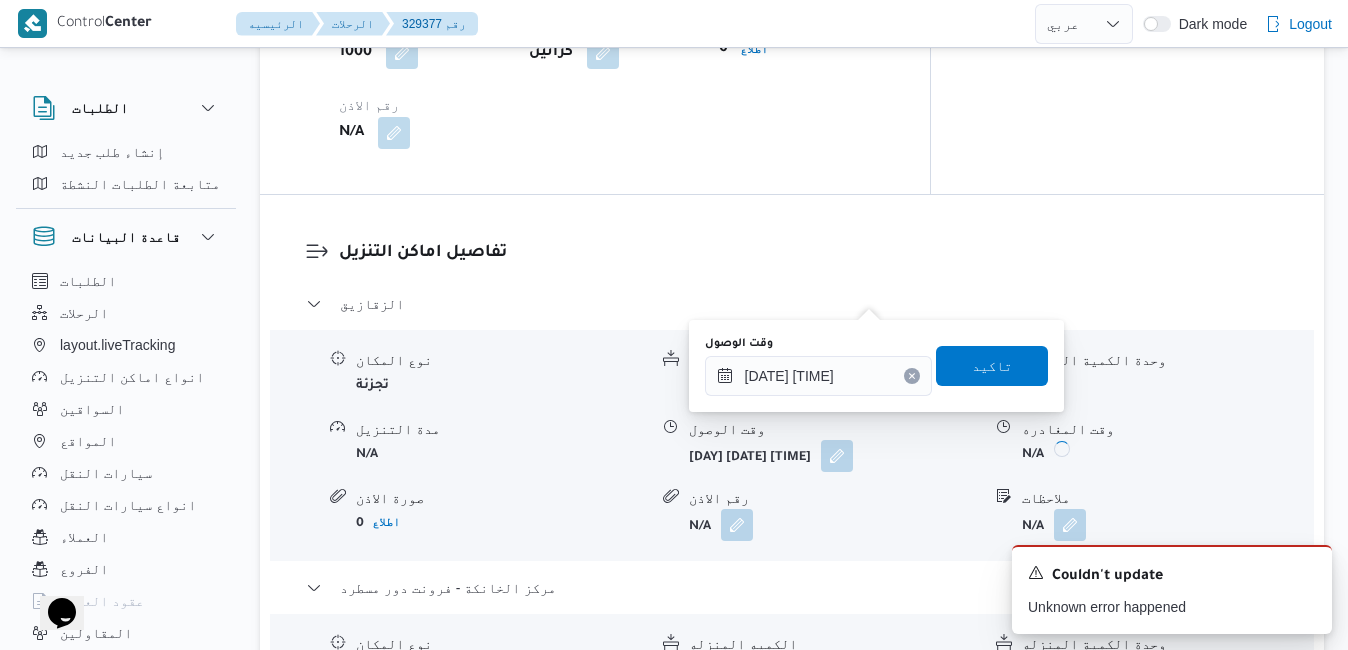 click at bounding box center [912, 376] 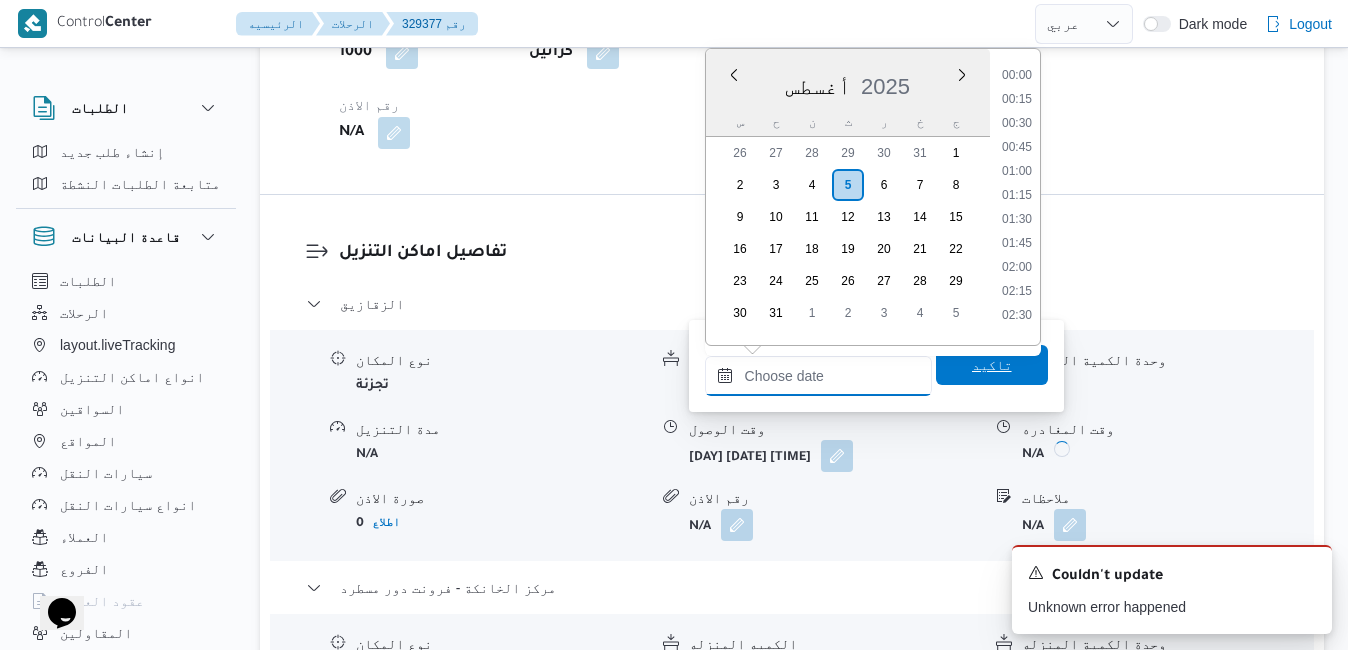 scroll, scrollTop: 1302, scrollLeft: 0, axis: vertical 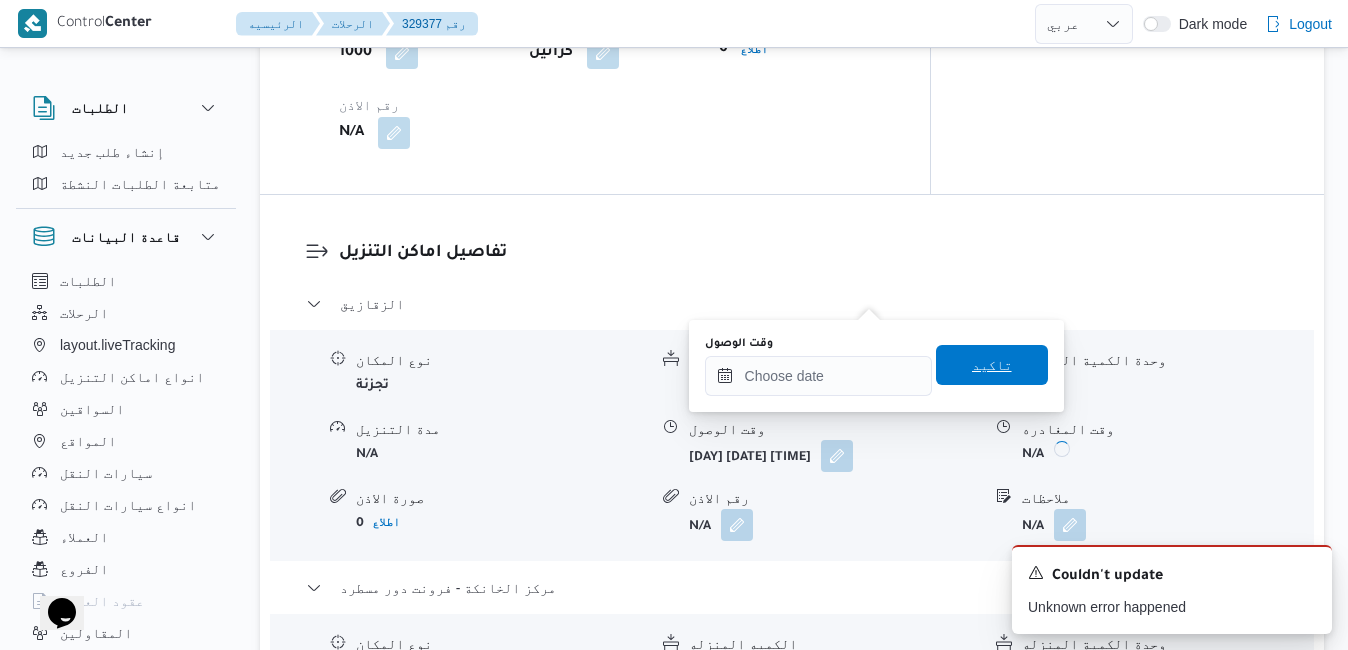 click on "تاكيد" at bounding box center (992, 365) 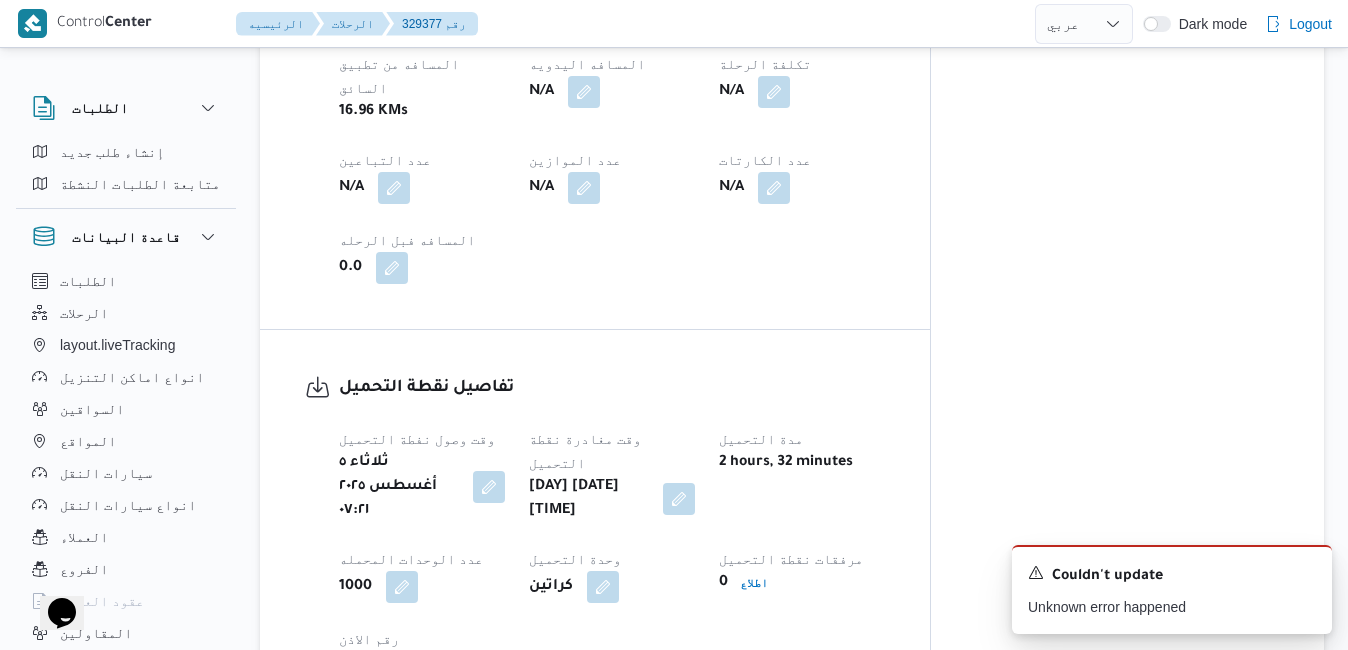 scroll, scrollTop: 1160, scrollLeft: 0, axis: vertical 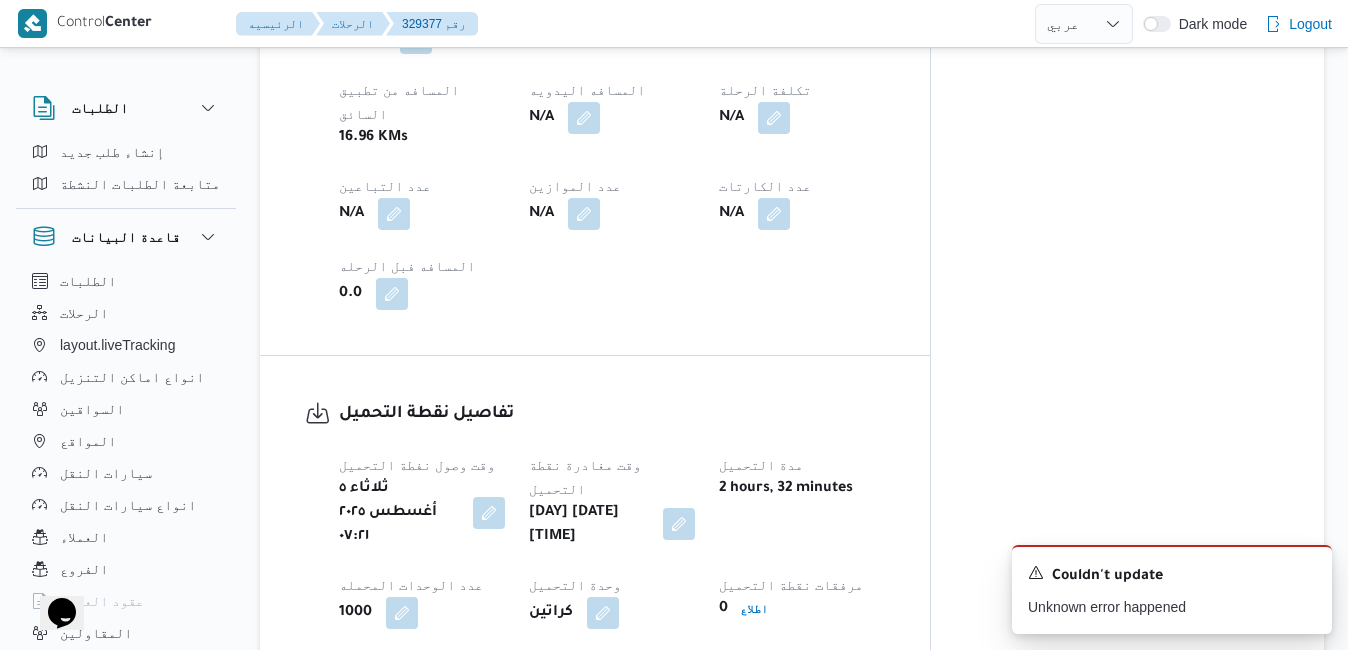 click at bounding box center (679, 524) 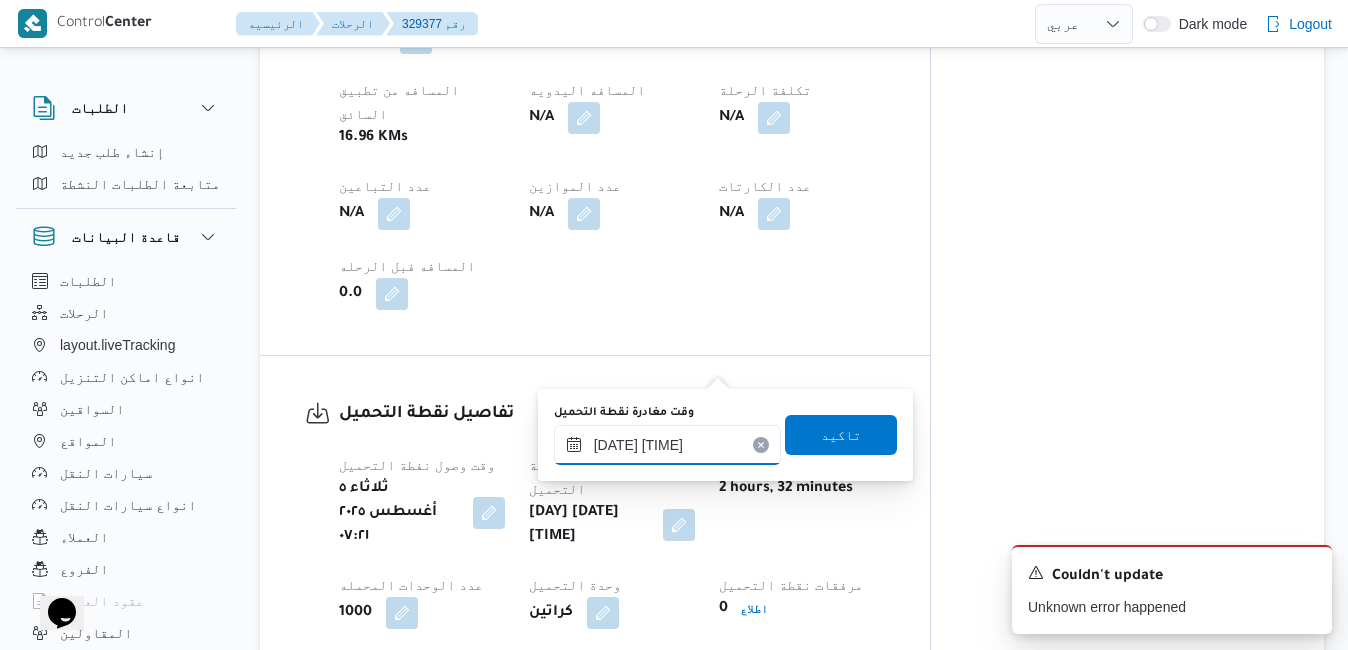 click on "[DATE] [TIME]" at bounding box center (667, 445) 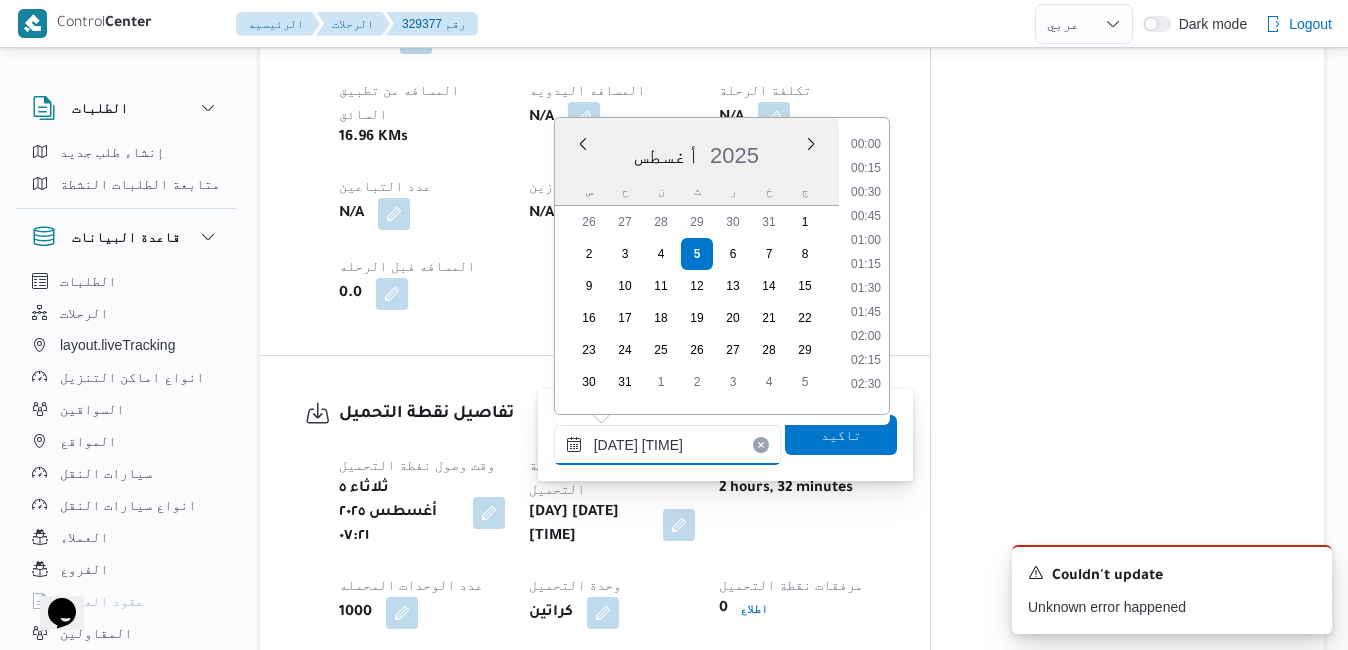 scroll, scrollTop: 798, scrollLeft: 0, axis: vertical 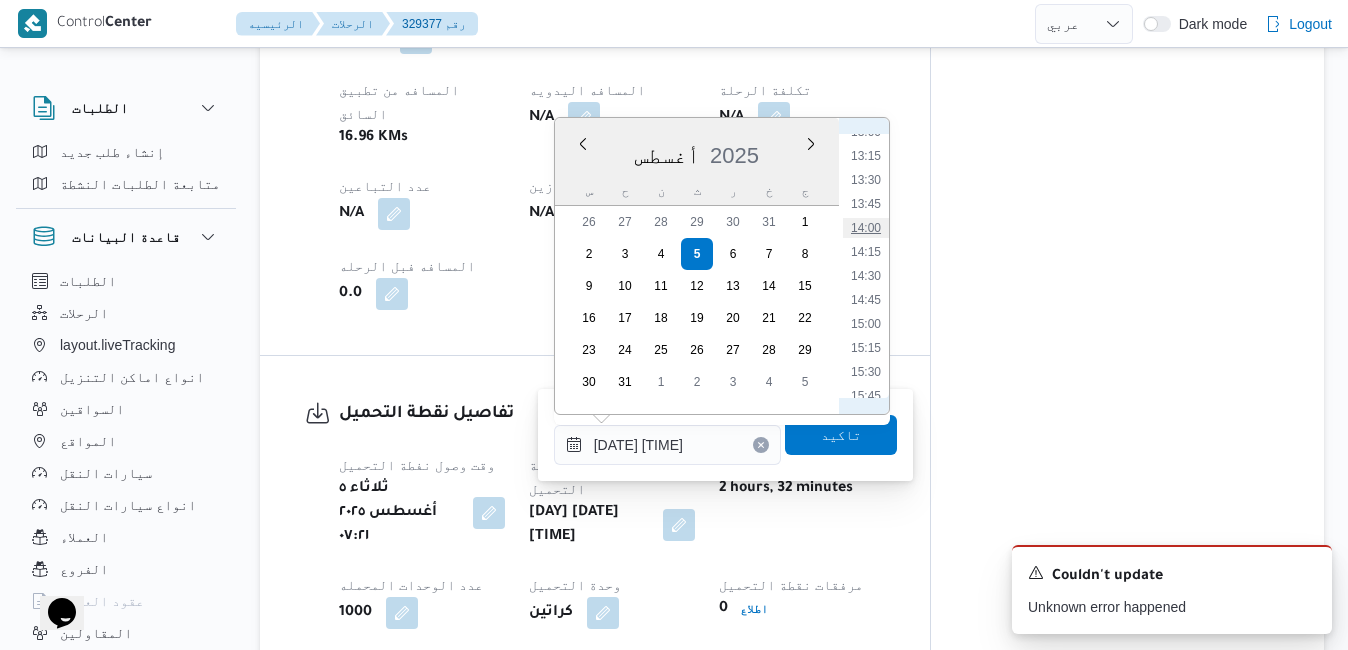 click on "14:00" at bounding box center (866, 228) 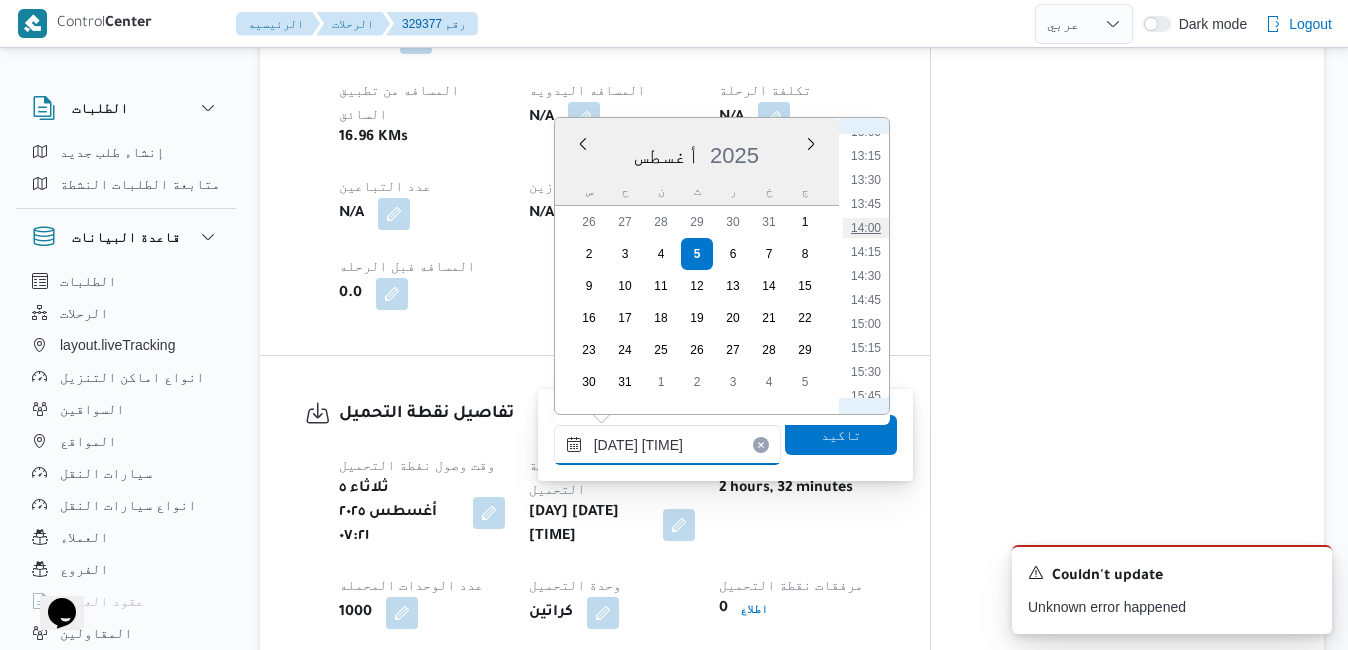 type on "٠٥/٠٨/٢٠٢٥ ١٤:٠٠" 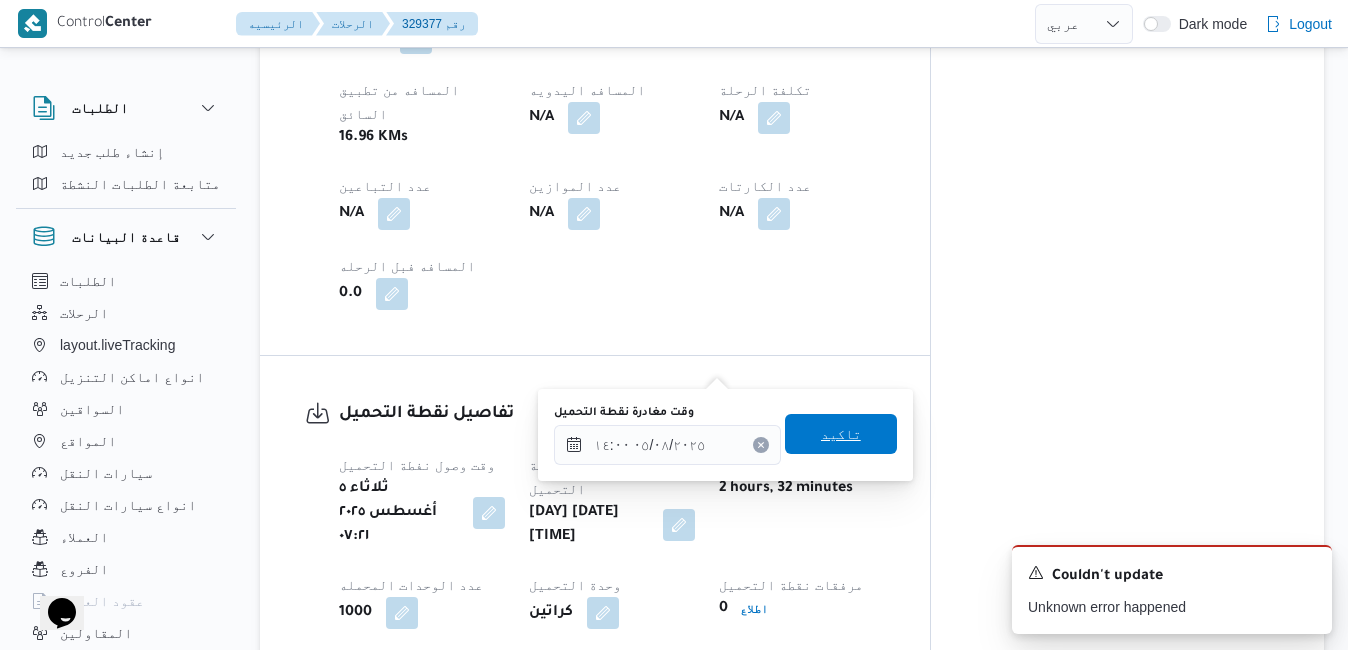click on "تاكيد" at bounding box center (841, 434) 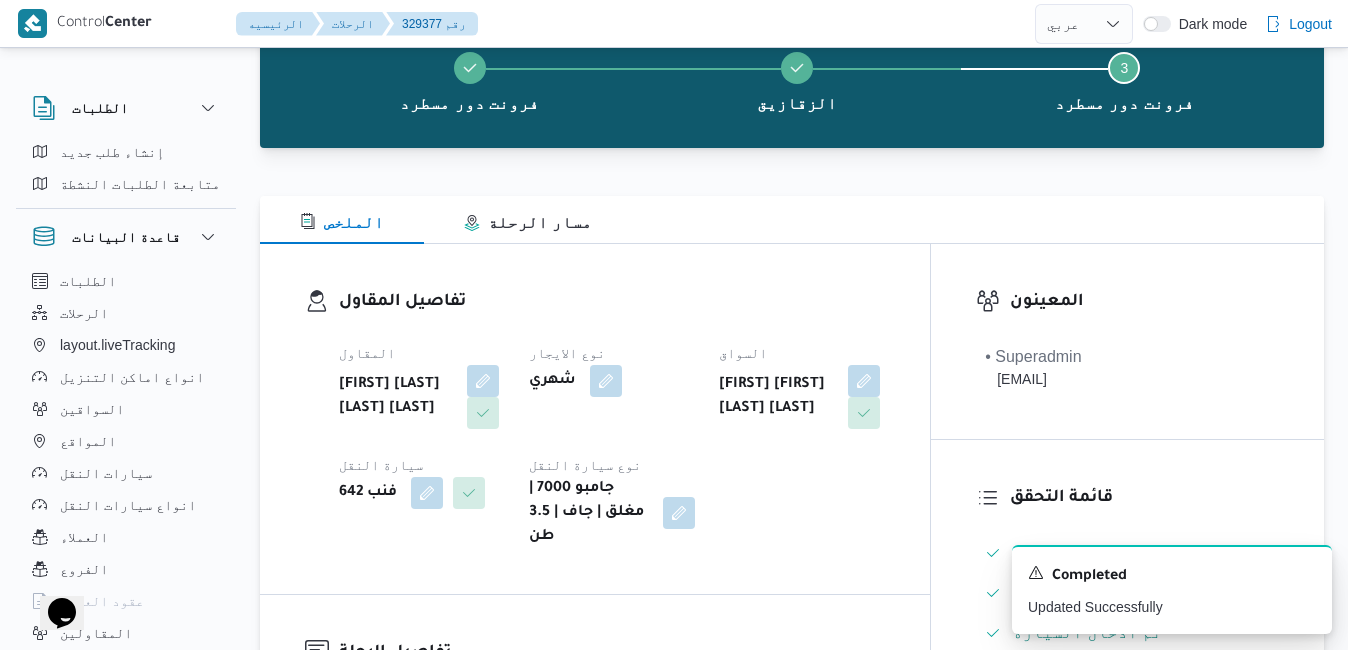 scroll, scrollTop: 120, scrollLeft: 0, axis: vertical 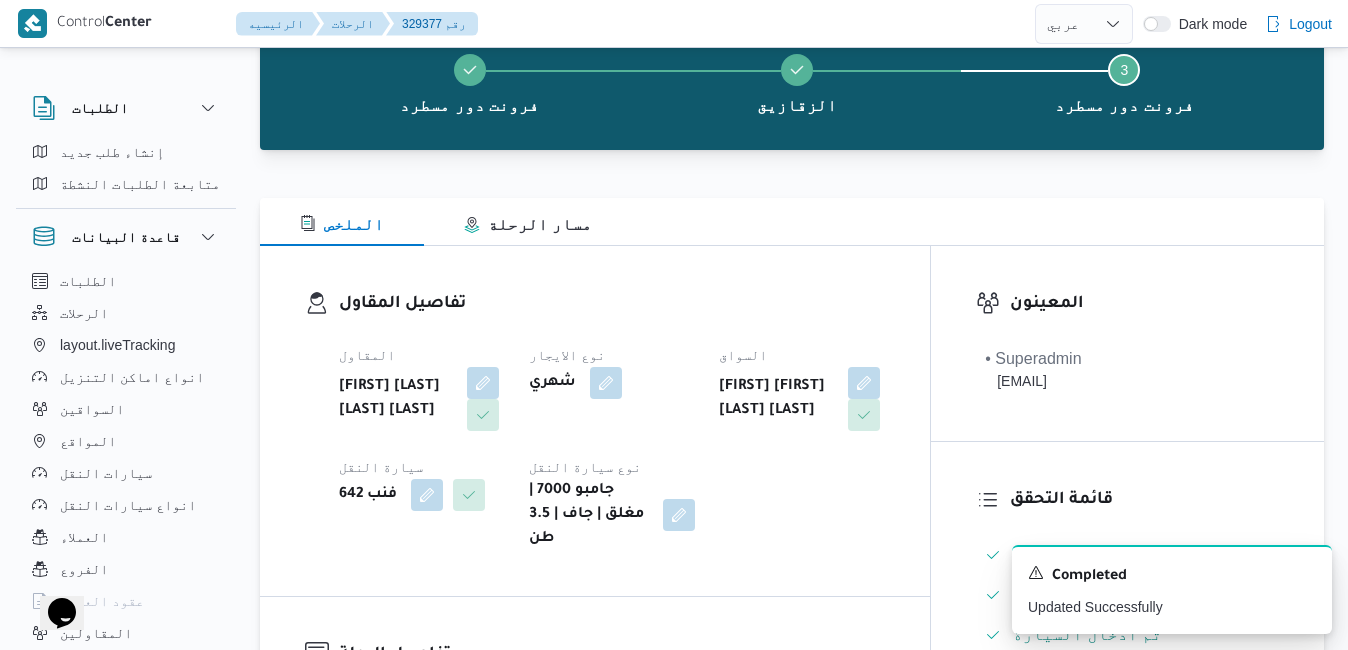 click on "المقاول [FIRST] [LAST] [LAST] [LAST] نوع الايجار شهري السواق [FIRST] [FIRST] [LAST] [LAST] سيارة النقل [ID] نوع سيارة النقل جامبو 7000 | مغلق | جاف | 3.5 طن" at bounding box center (612, 447) 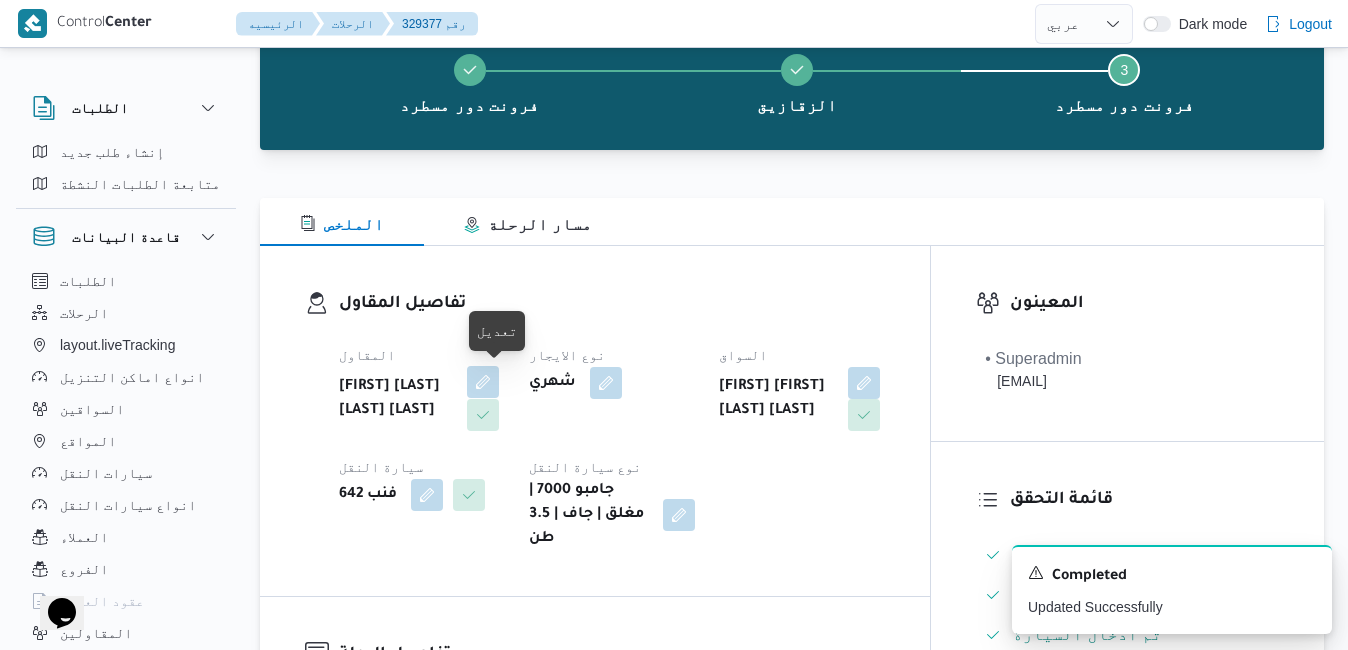 click at bounding box center [483, 382] 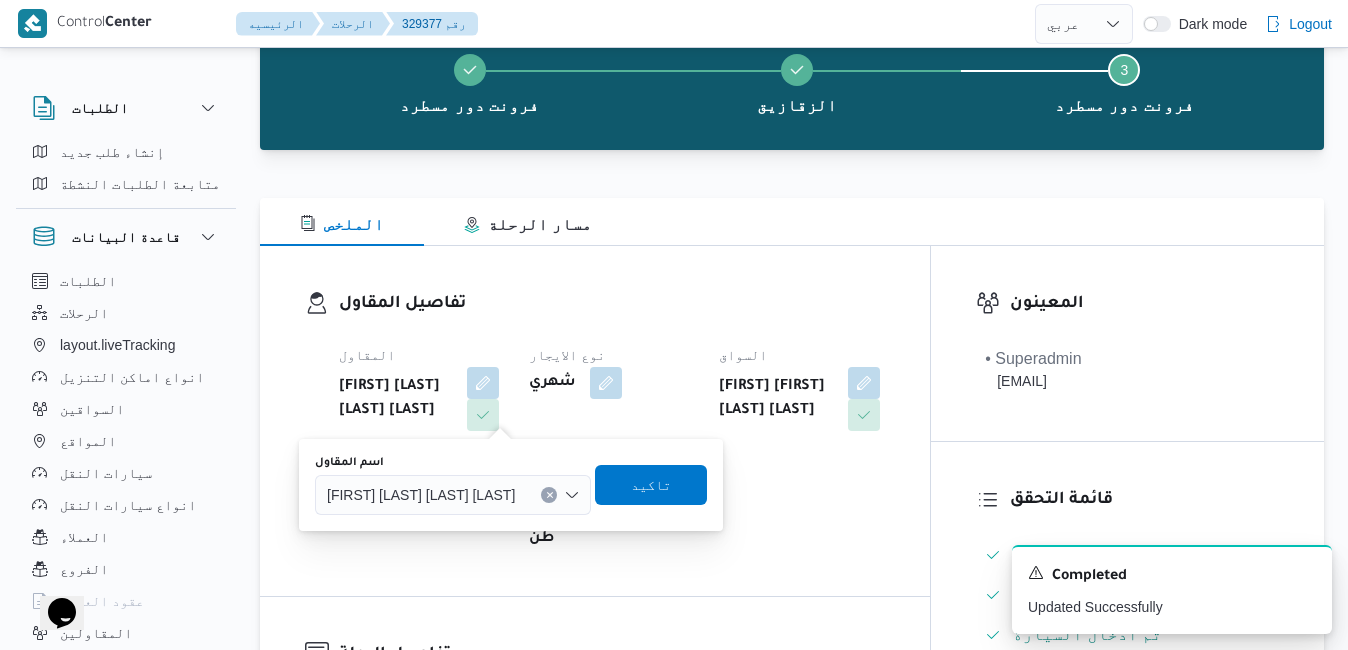 click on "[FIRST] [LAST] [LAST] [LAST]" at bounding box center [421, 494] 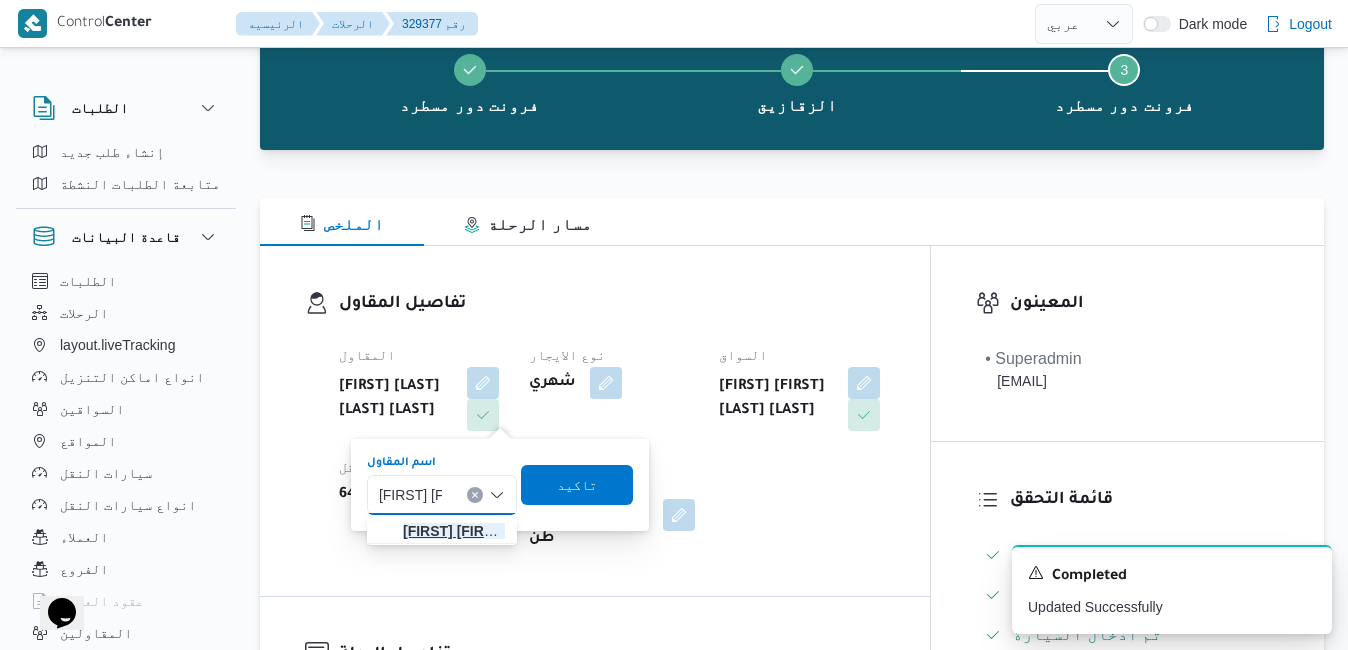 type on "[FIRST] [FIRST]" 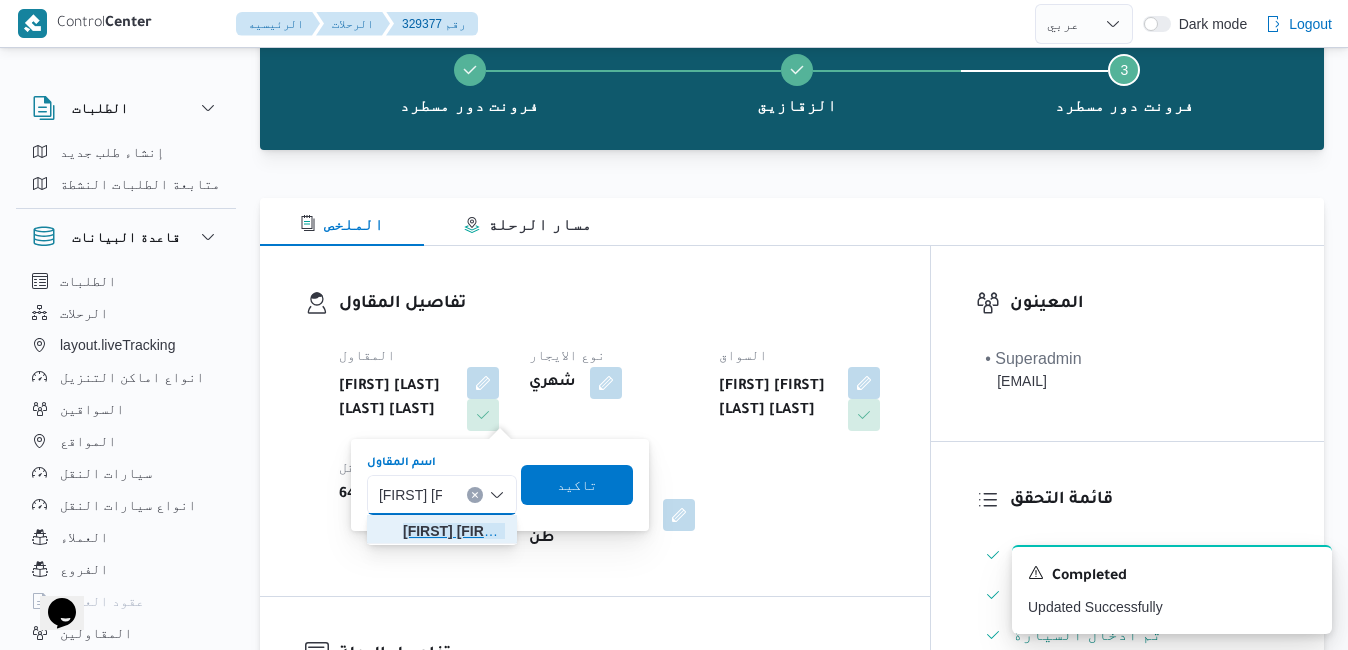 click on "[FIRST] [FIRST] [FIRST] [LAST]" at bounding box center [454, 531] 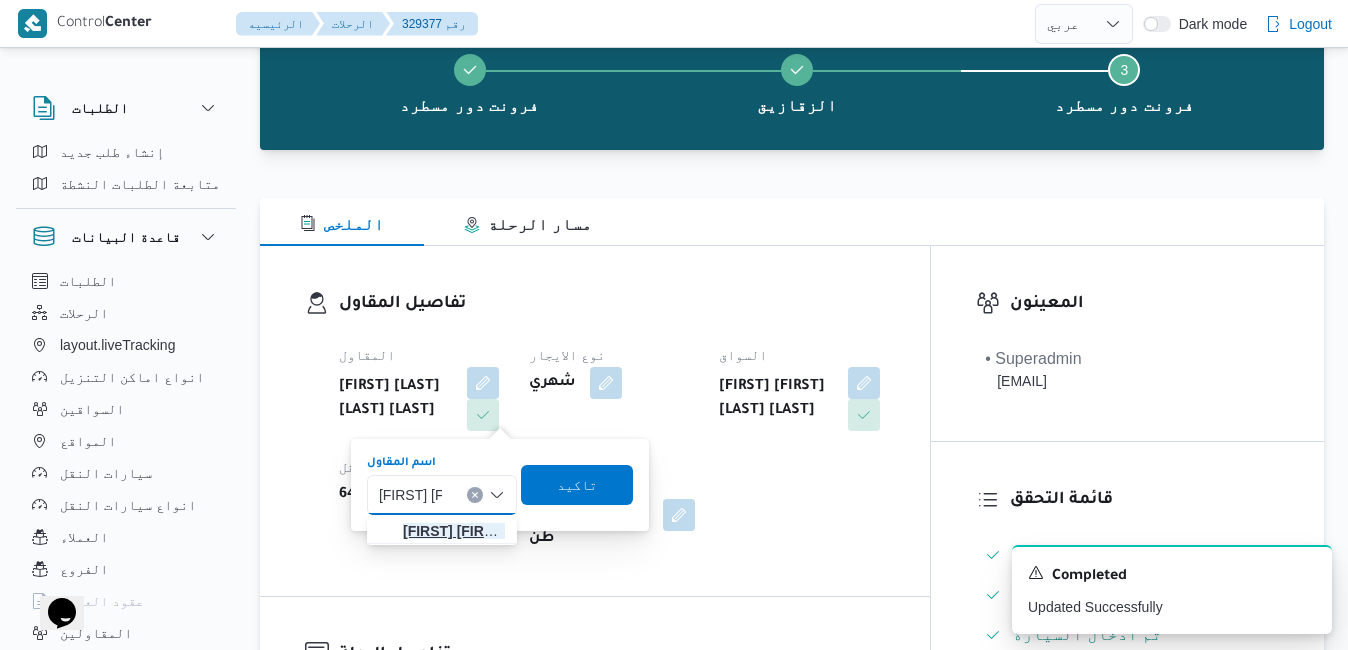 type 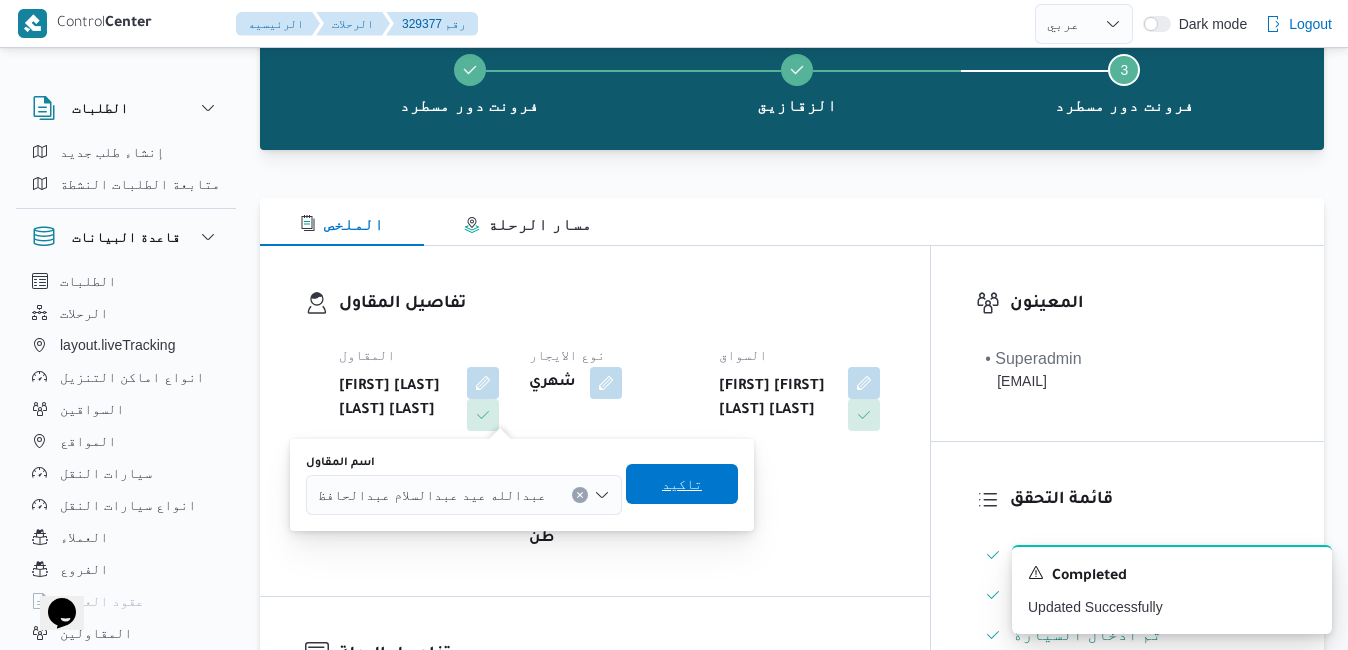 click on "تاكيد" at bounding box center [682, 484] 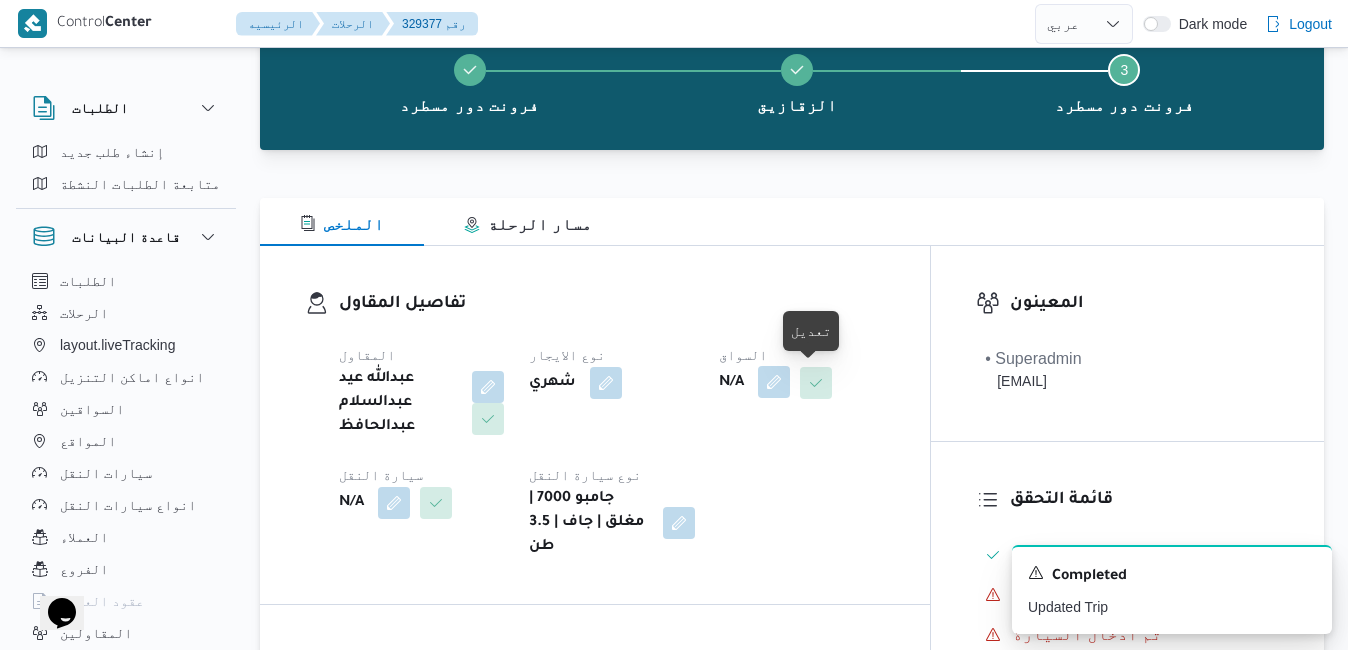 click at bounding box center [774, 382] 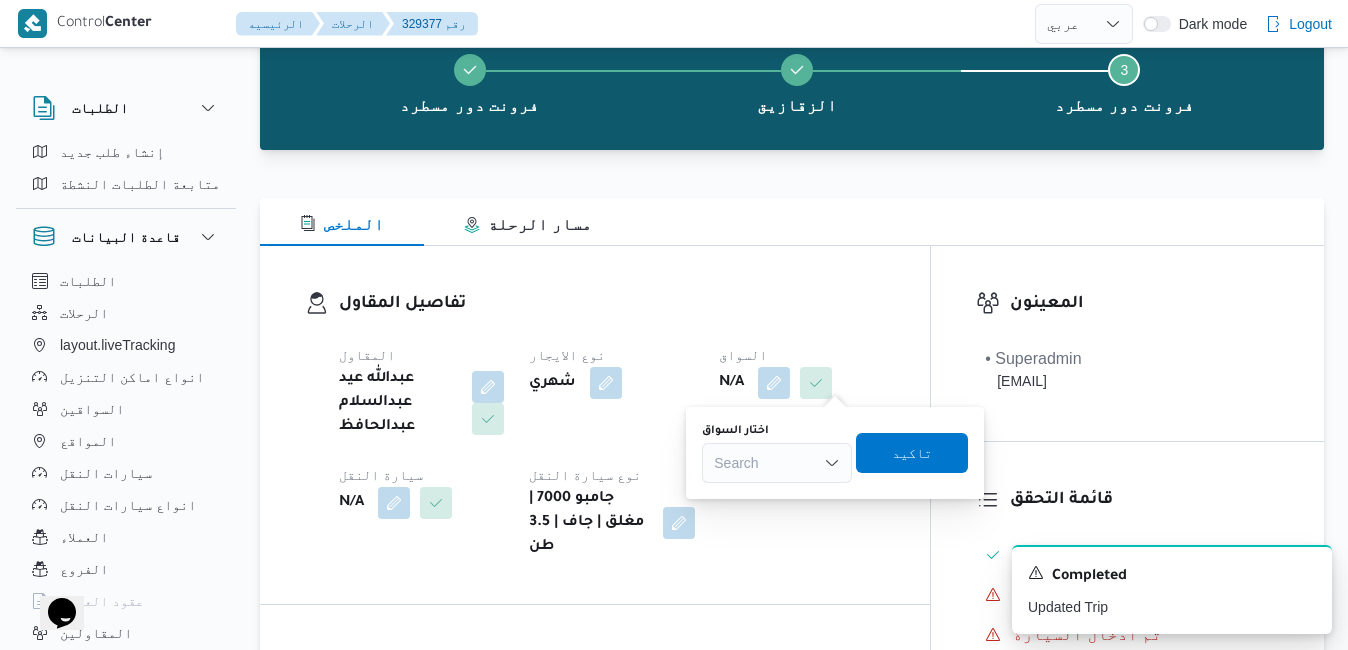 click on "Search" at bounding box center (777, 463) 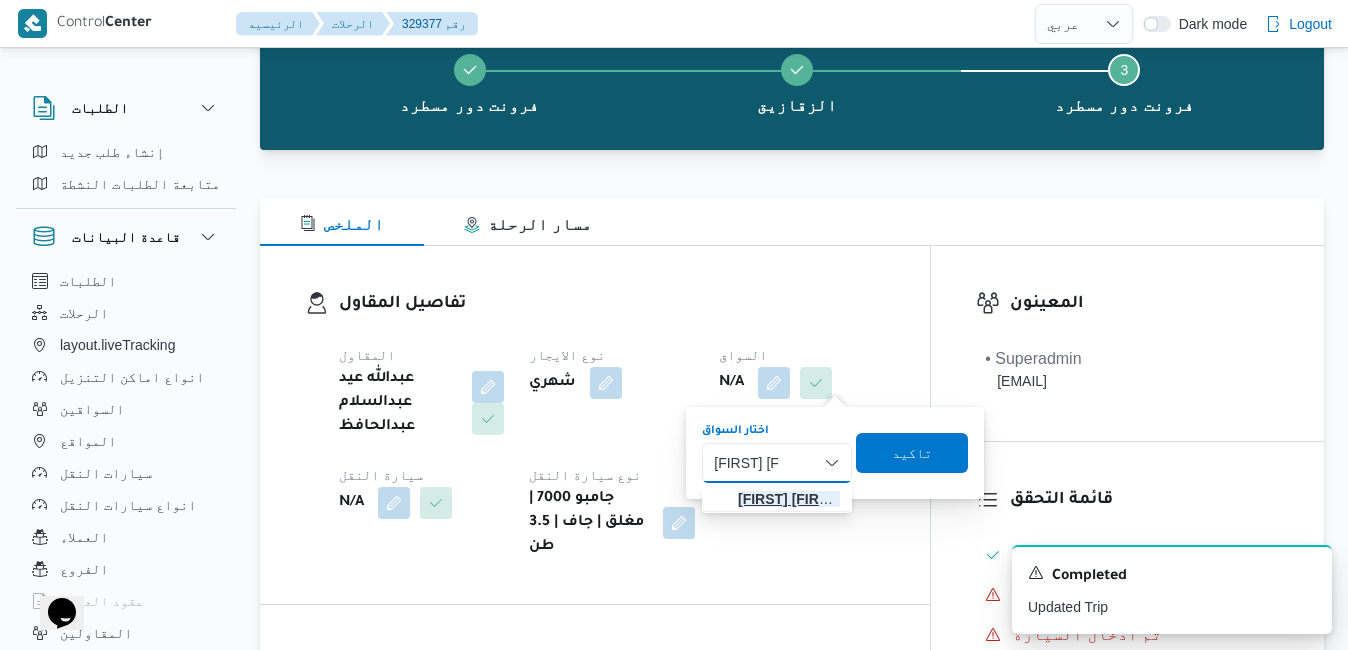 type on "[FIRST] [FIRST]" 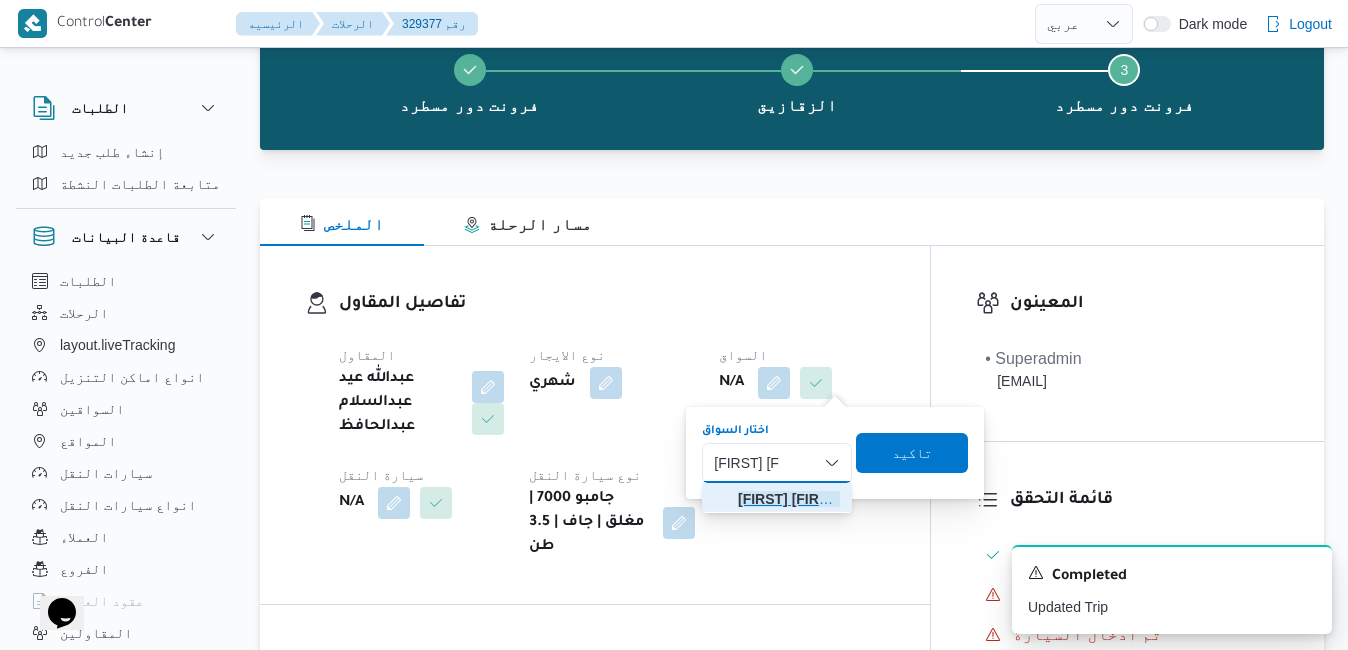 click on "[FIRST] [FIRST]  [LAST] [LAST]" at bounding box center [789, 499] 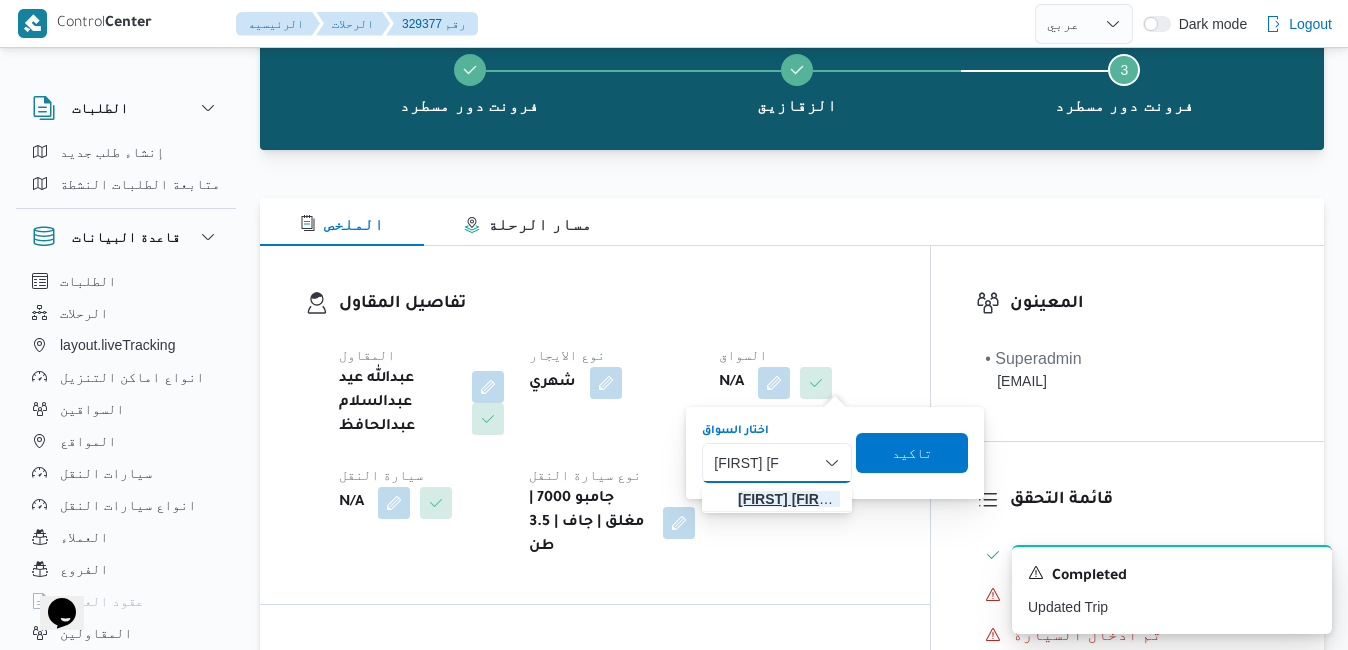 type 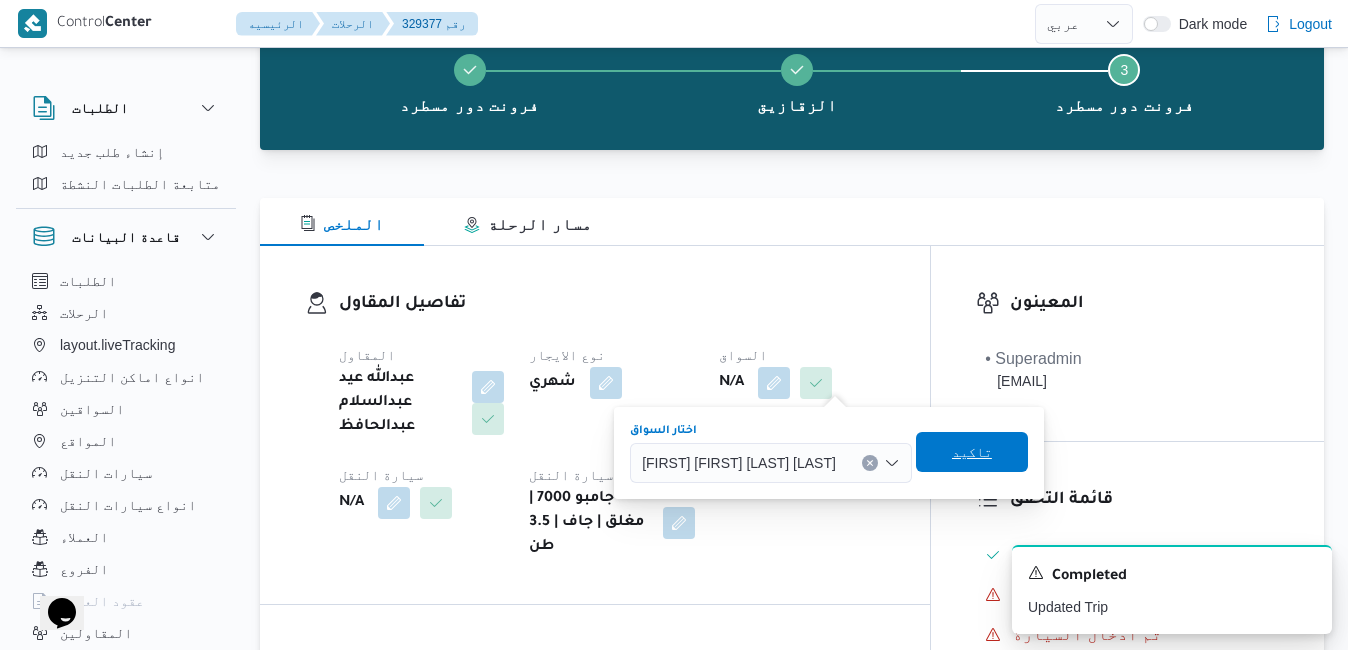click on "تاكيد" at bounding box center (972, 452) 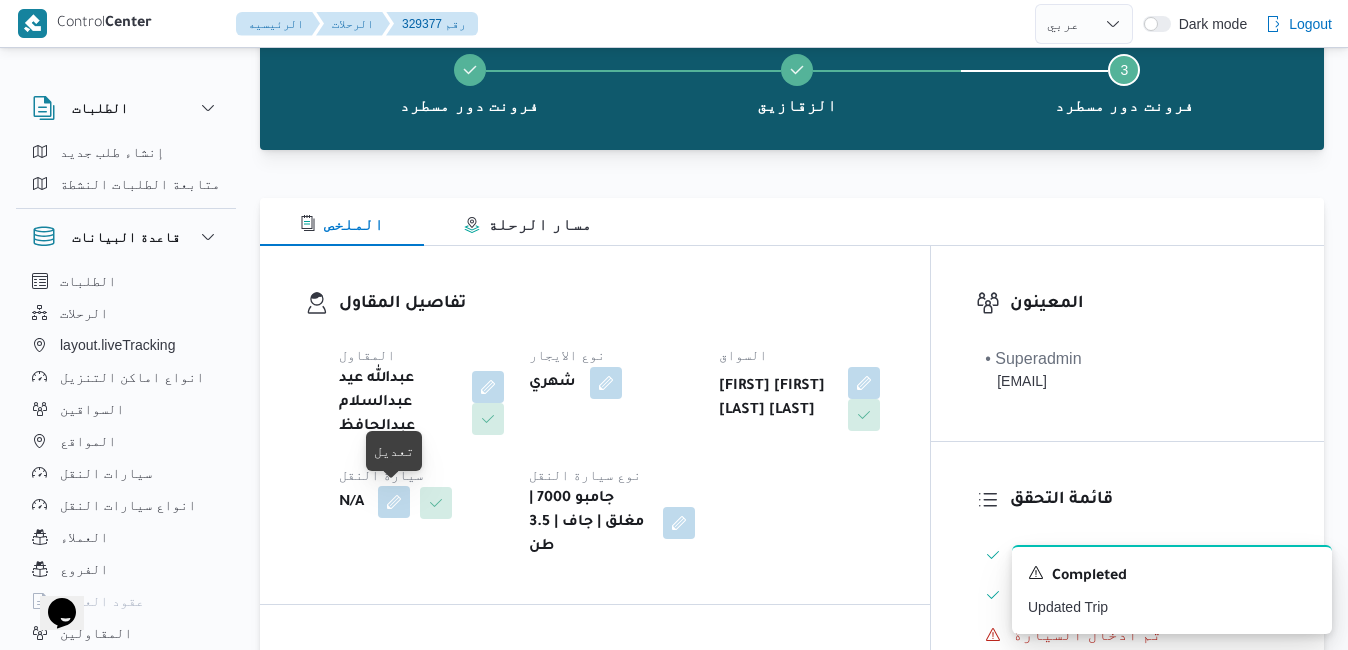 click at bounding box center (394, 502) 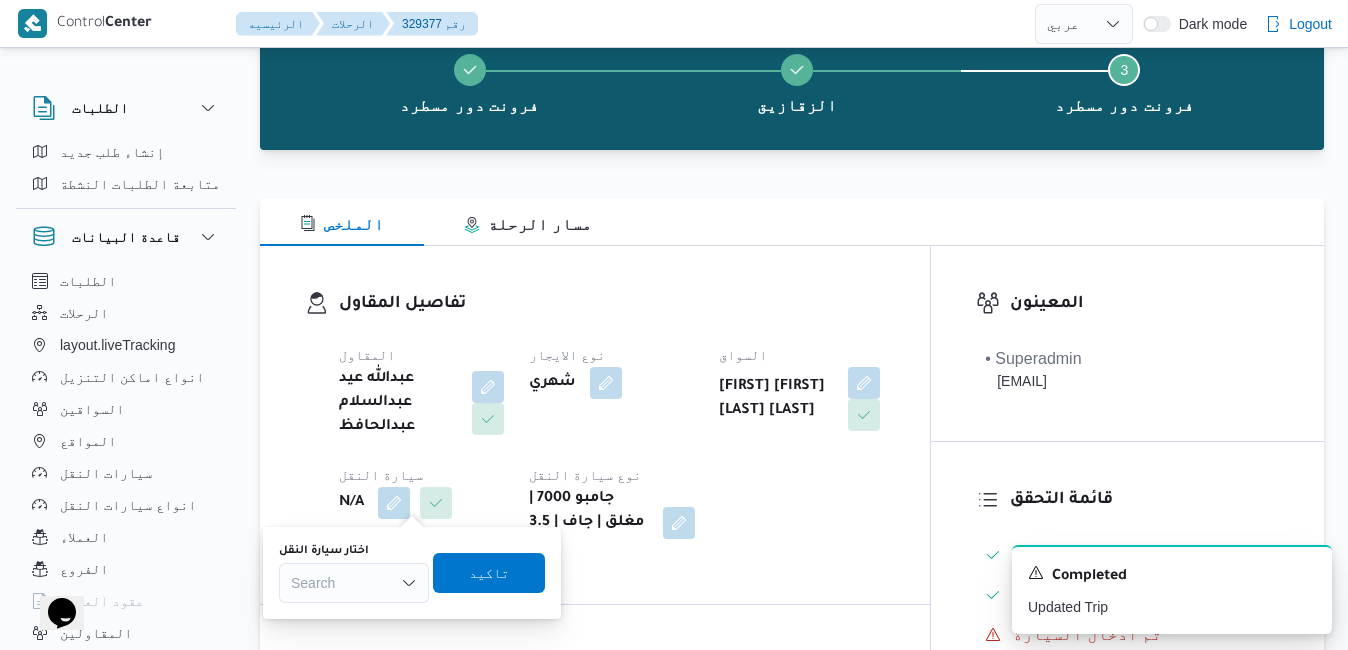 click on "Search" at bounding box center [354, 583] 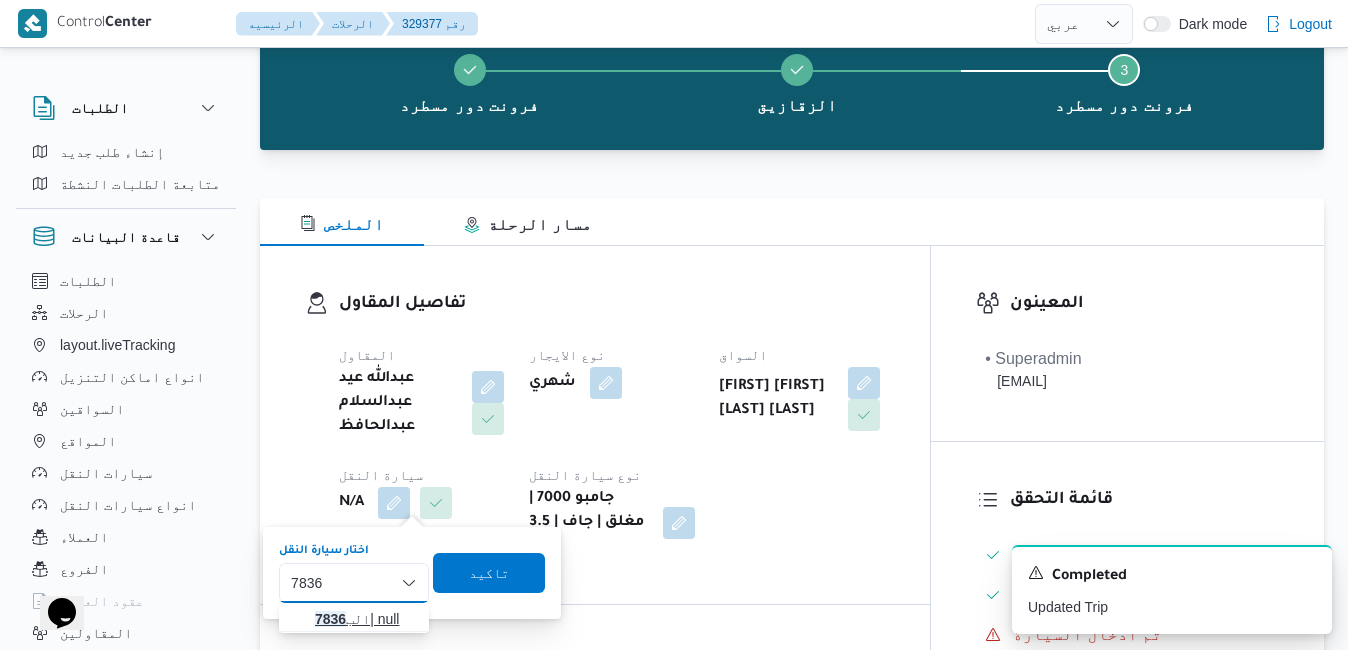 type on "7836" 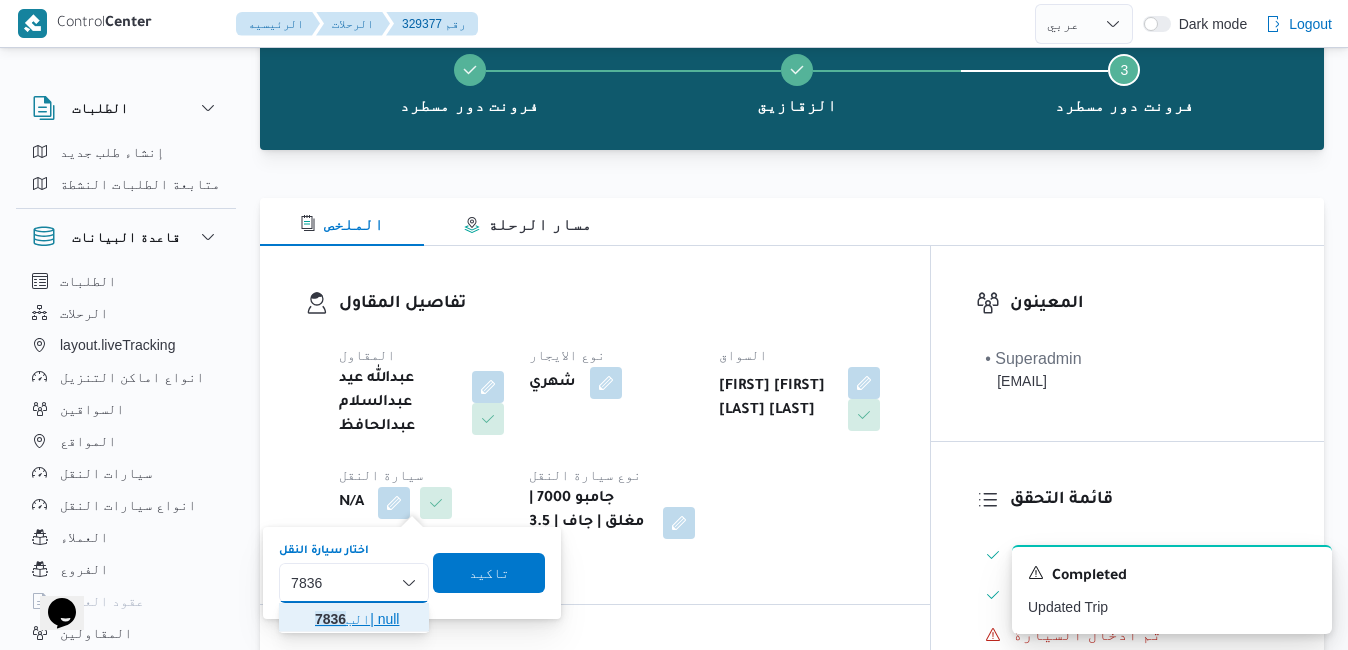 click on "7836" at bounding box center [330, 619] 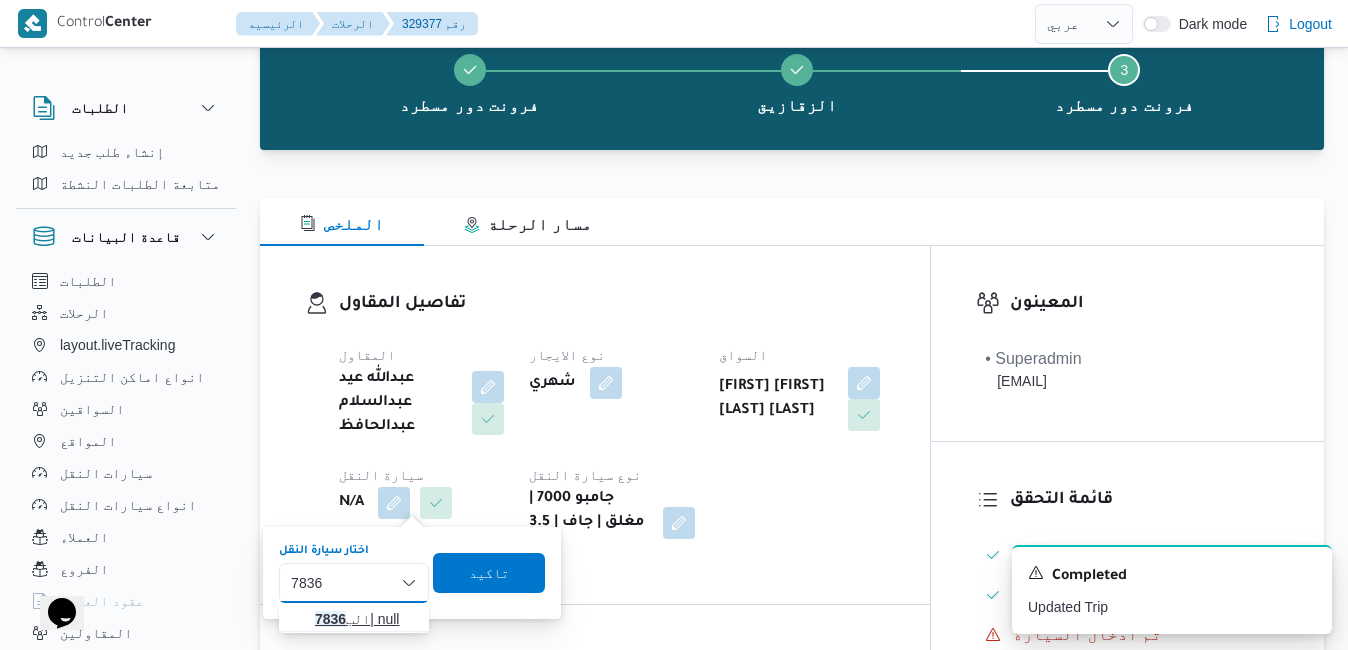 type 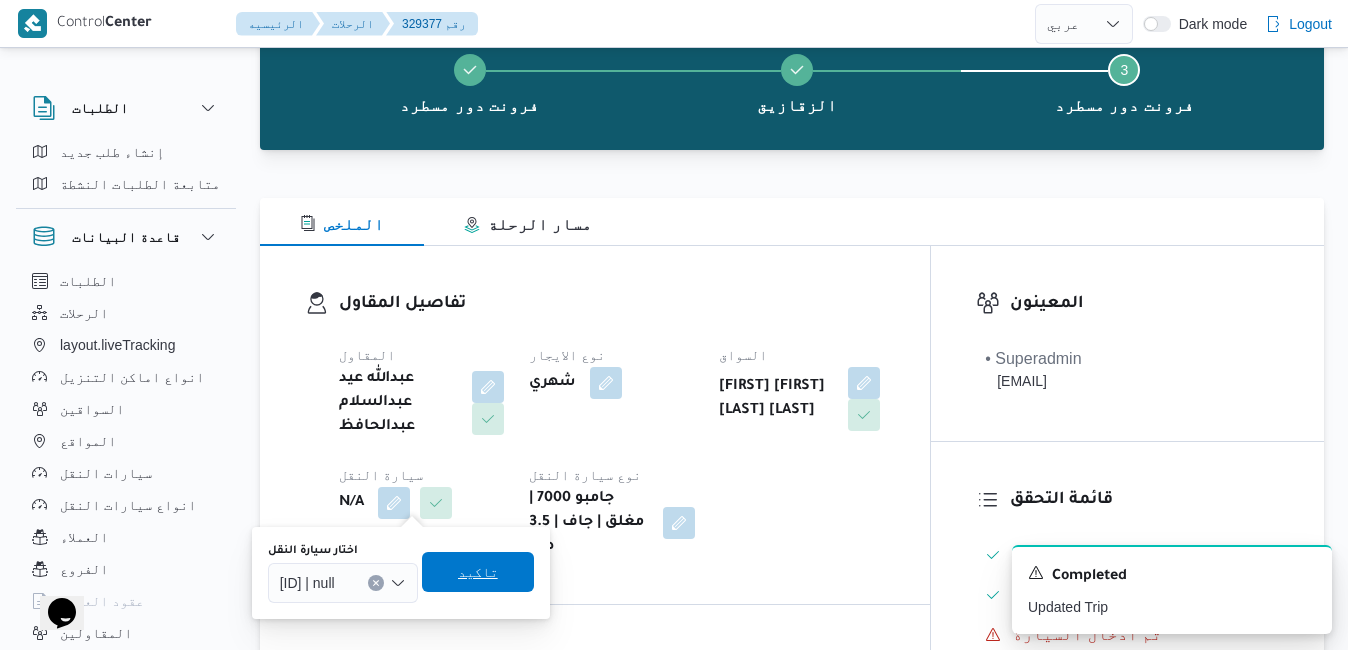 click on "تاكيد" at bounding box center (478, 572) 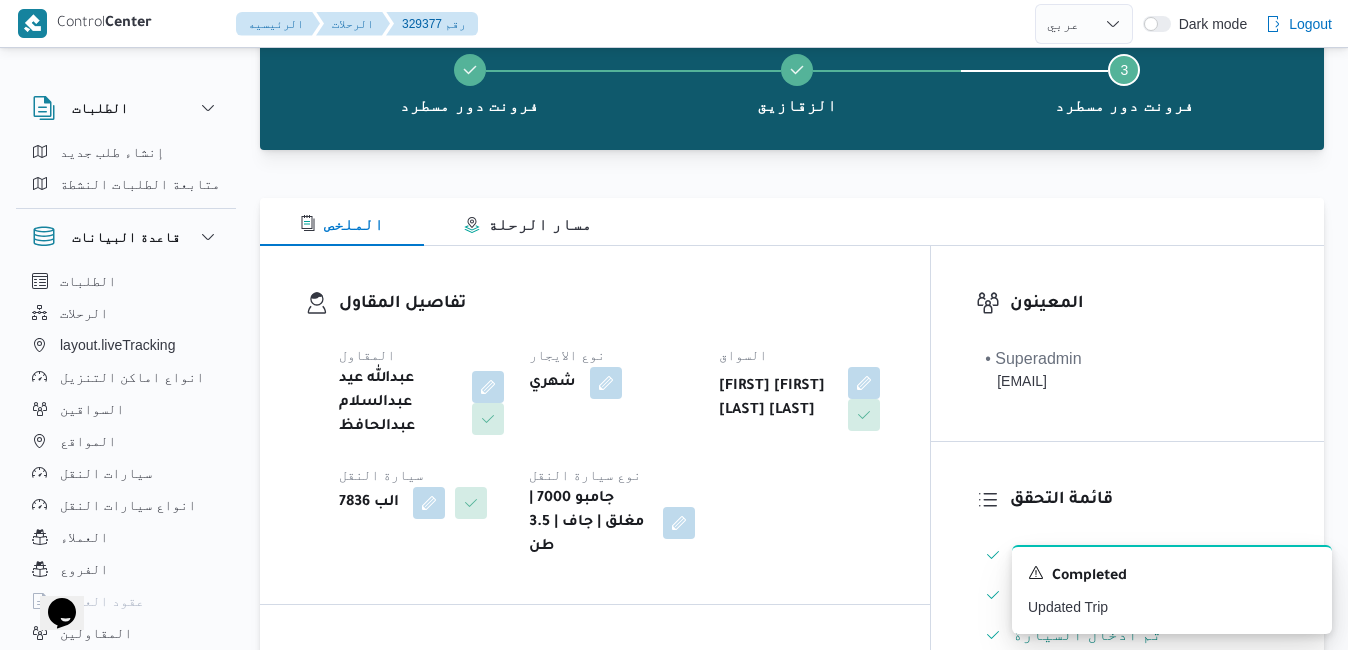 click on "المقاول [FIRST] [LAST] [FIRST] [LAST] نوع الايجار شهري السواق [FIRST] [FIRST] [LAST] [LAST] سيارة النقل [ID] نوع سيارة النقل جامبو 7000 | مغلق | جاف | 3.5 طن" at bounding box center [612, 451] 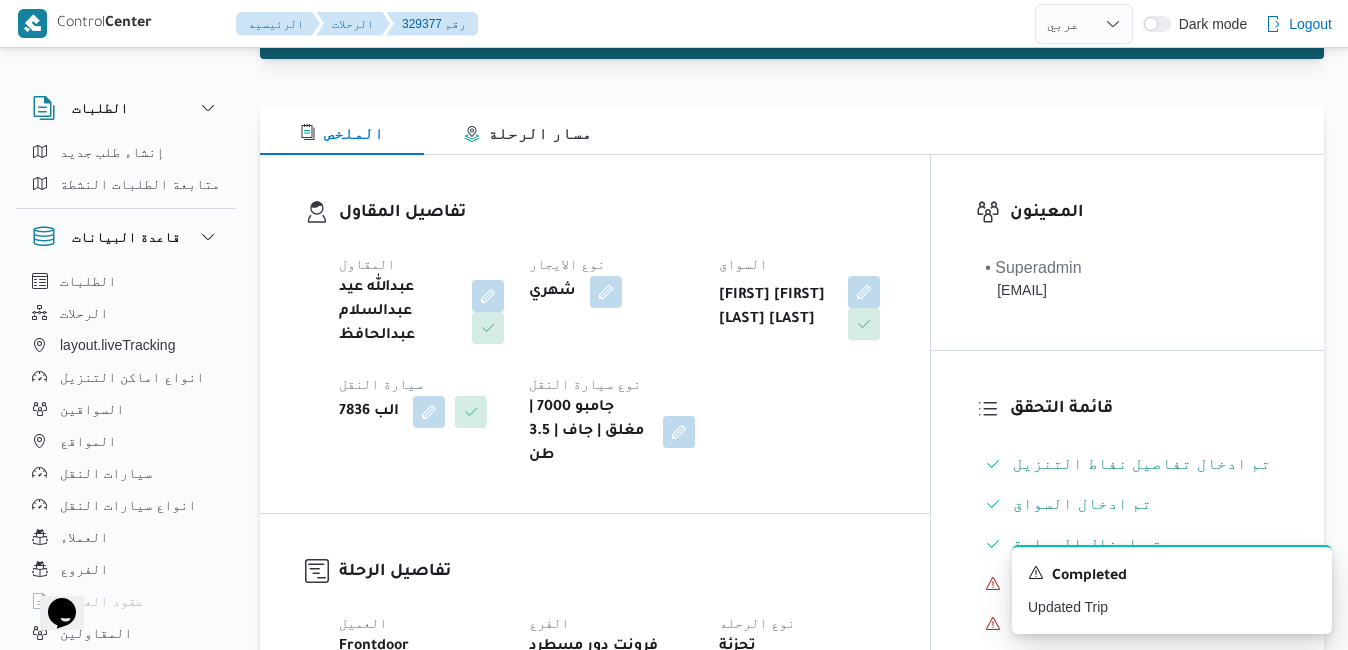 scroll, scrollTop: 0, scrollLeft: 0, axis: both 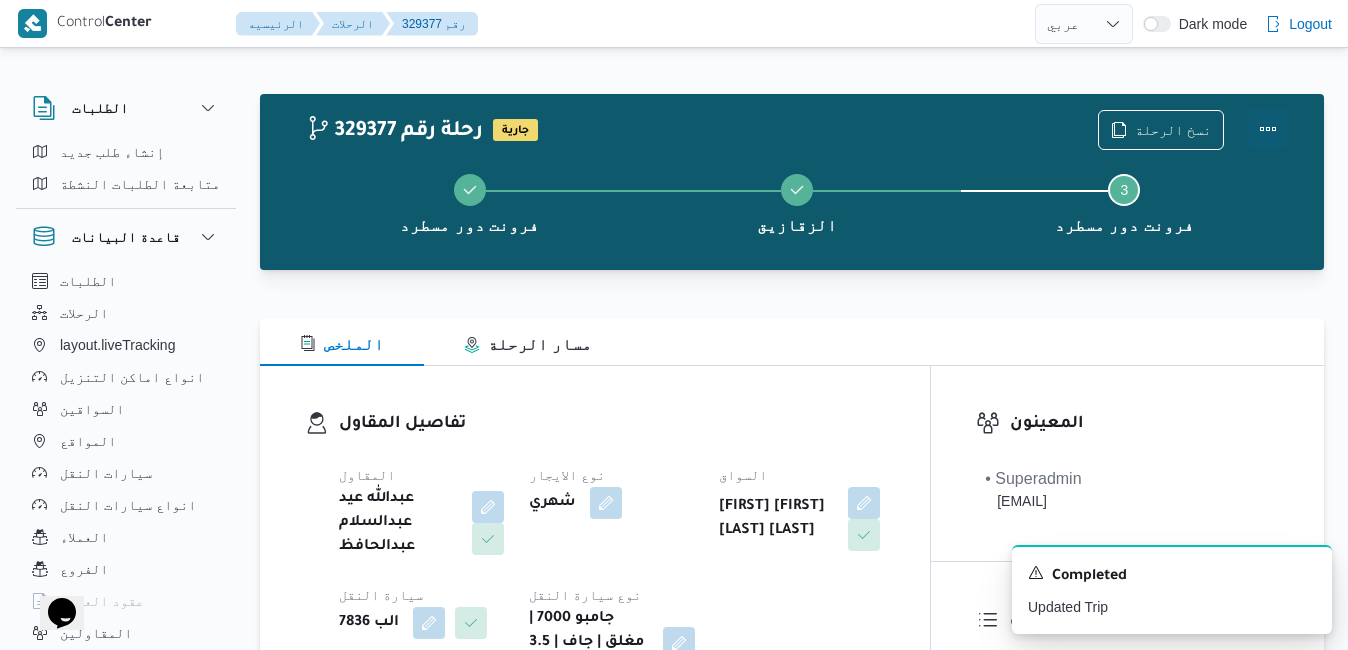 click at bounding box center [1268, 129] 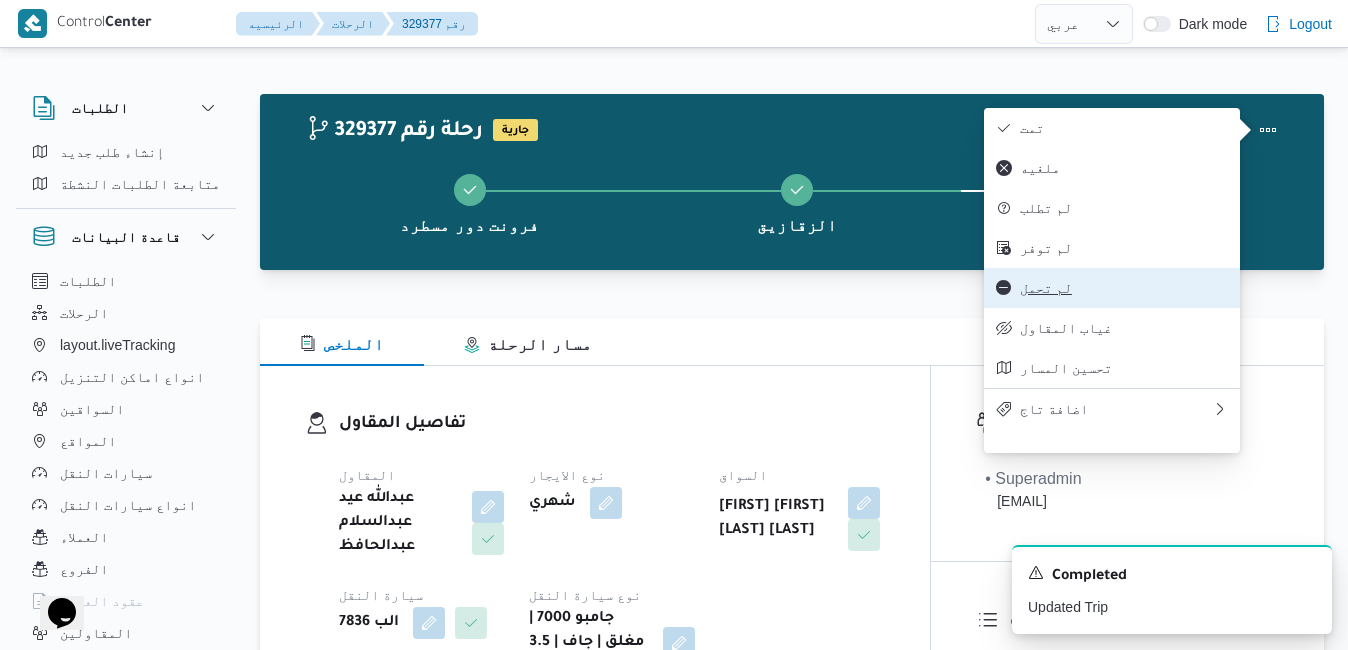 click on "لم تحمل" at bounding box center (1124, 288) 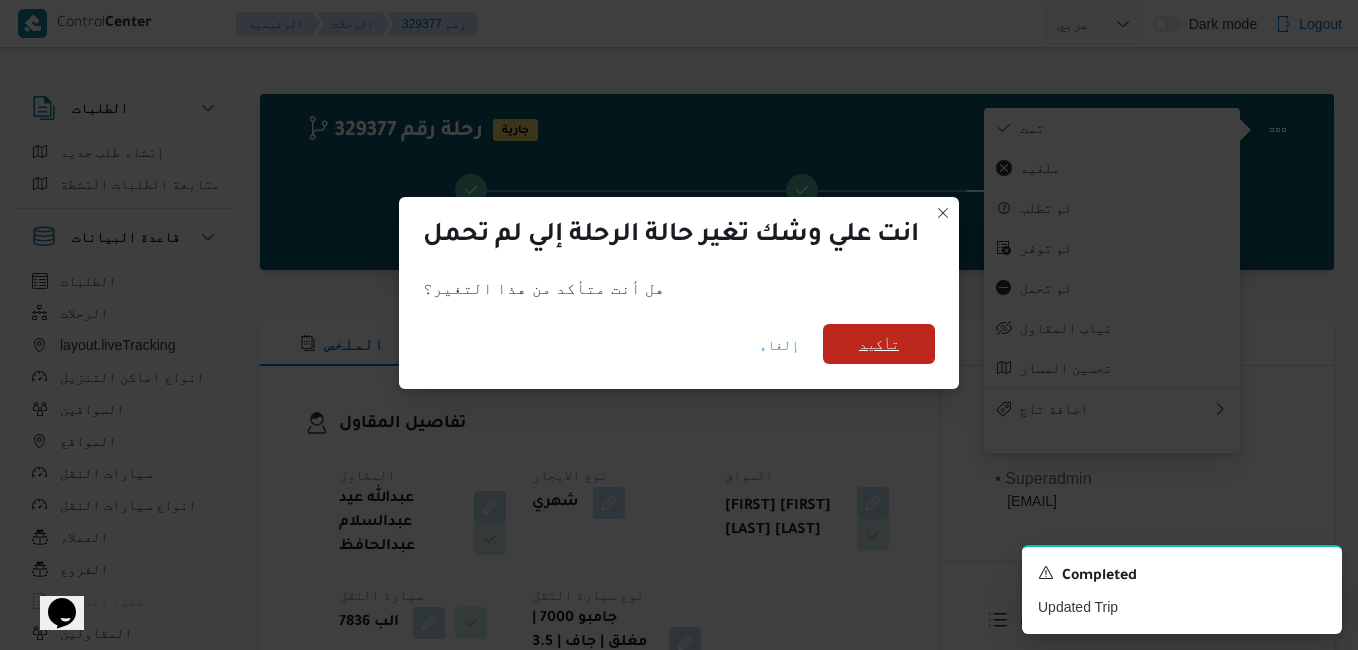 click on "تأكيد" at bounding box center (879, 344) 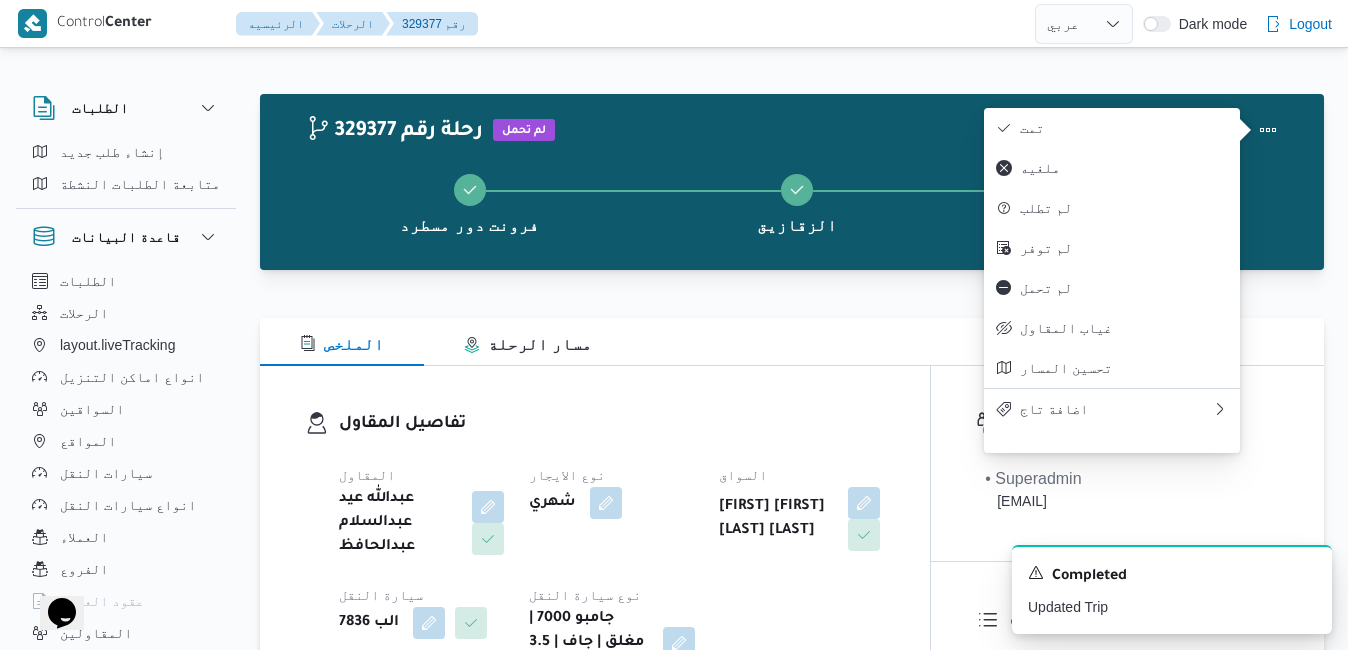 click on "تفاصيل المقاول المقاول [FIRST] [LAST] [FIRST] [LAST] نوع الايجار شهري السواق [FIRST] [FIRST] [LAST] [LAST] سيارة النقل [ID] نوع سيارة النقل جامبو 7000 | مغلق | جاف | 3.5 طن" at bounding box center [595, 545] 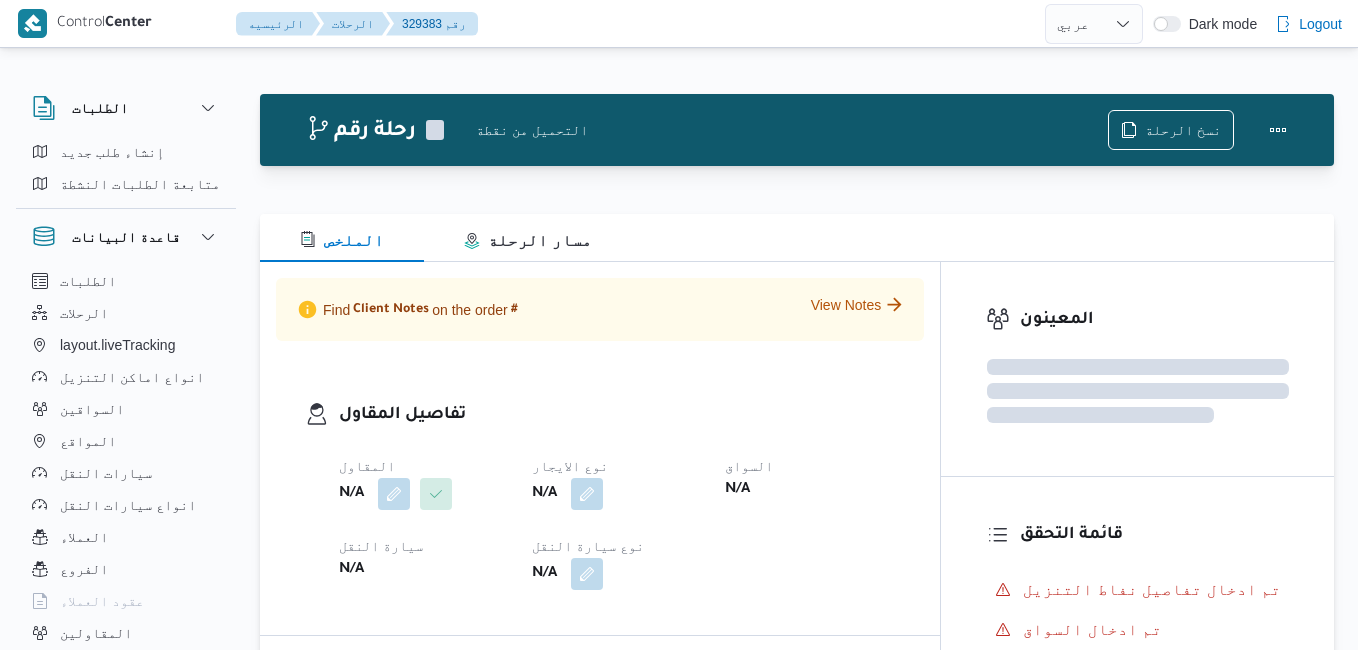 select on "ar" 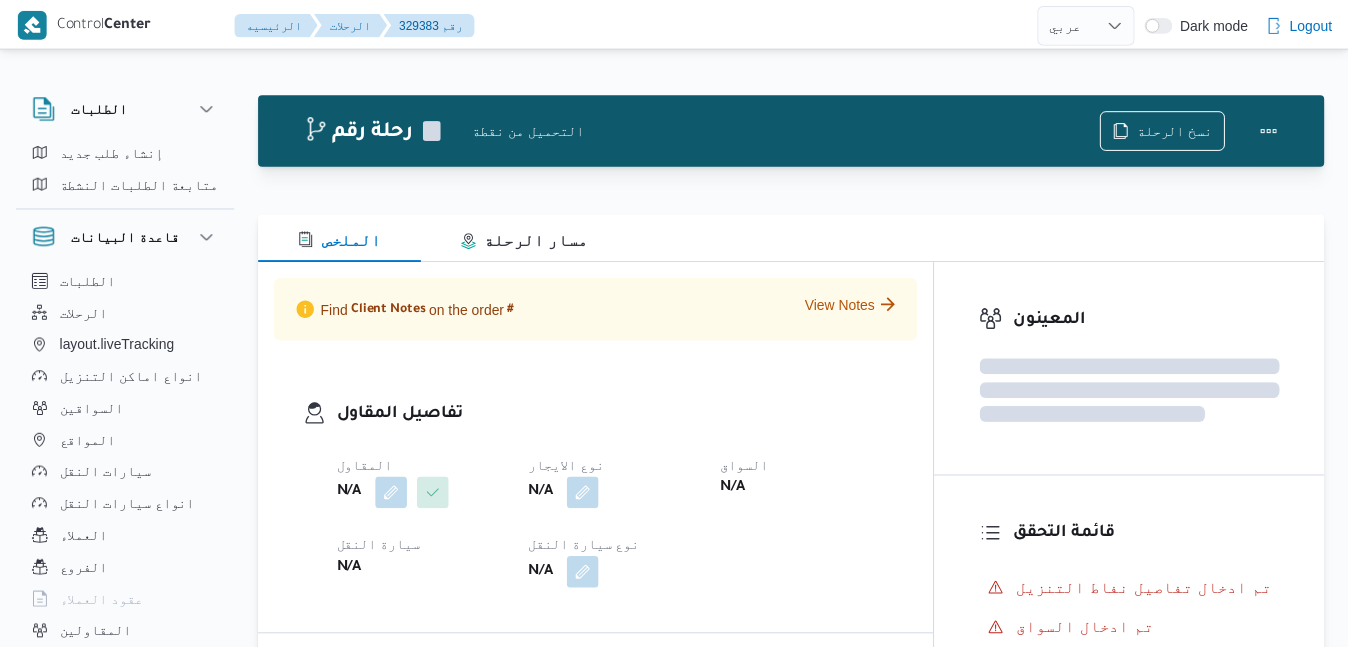 scroll, scrollTop: 0, scrollLeft: 0, axis: both 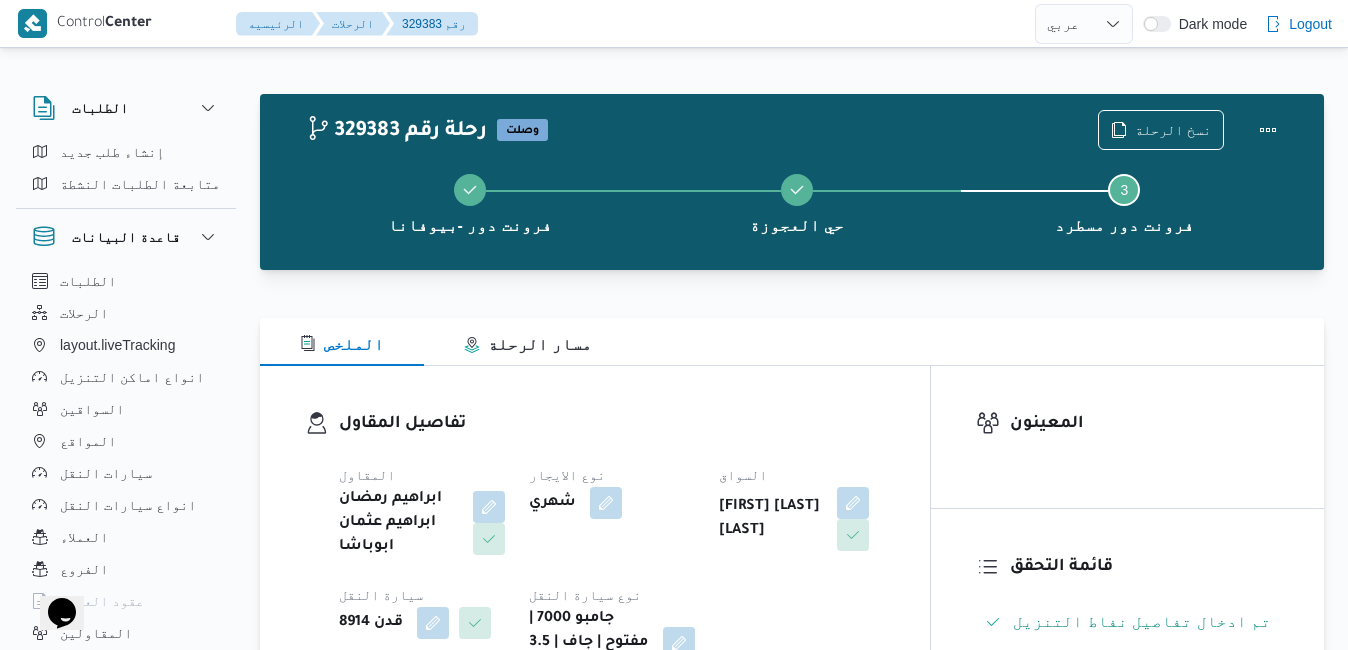 click on "الملخص مسار الرحلة" at bounding box center (792, 342) 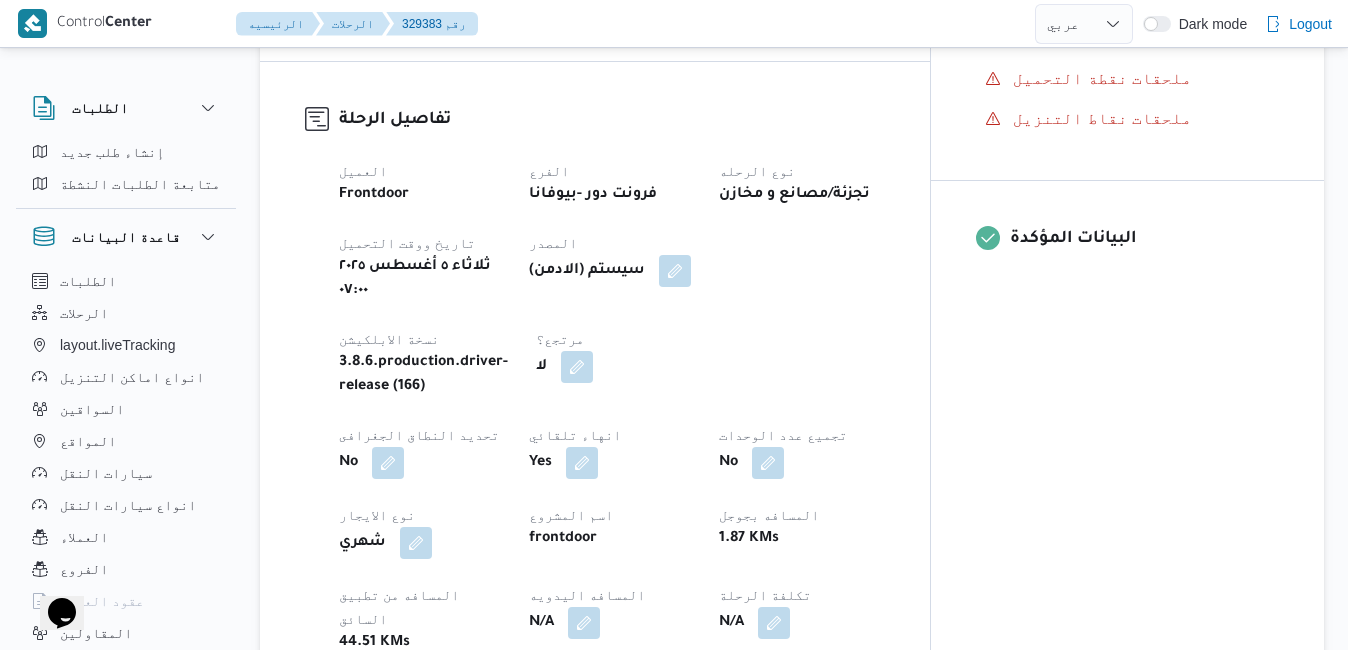 scroll, scrollTop: 920, scrollLeft: 0, axis: vertical 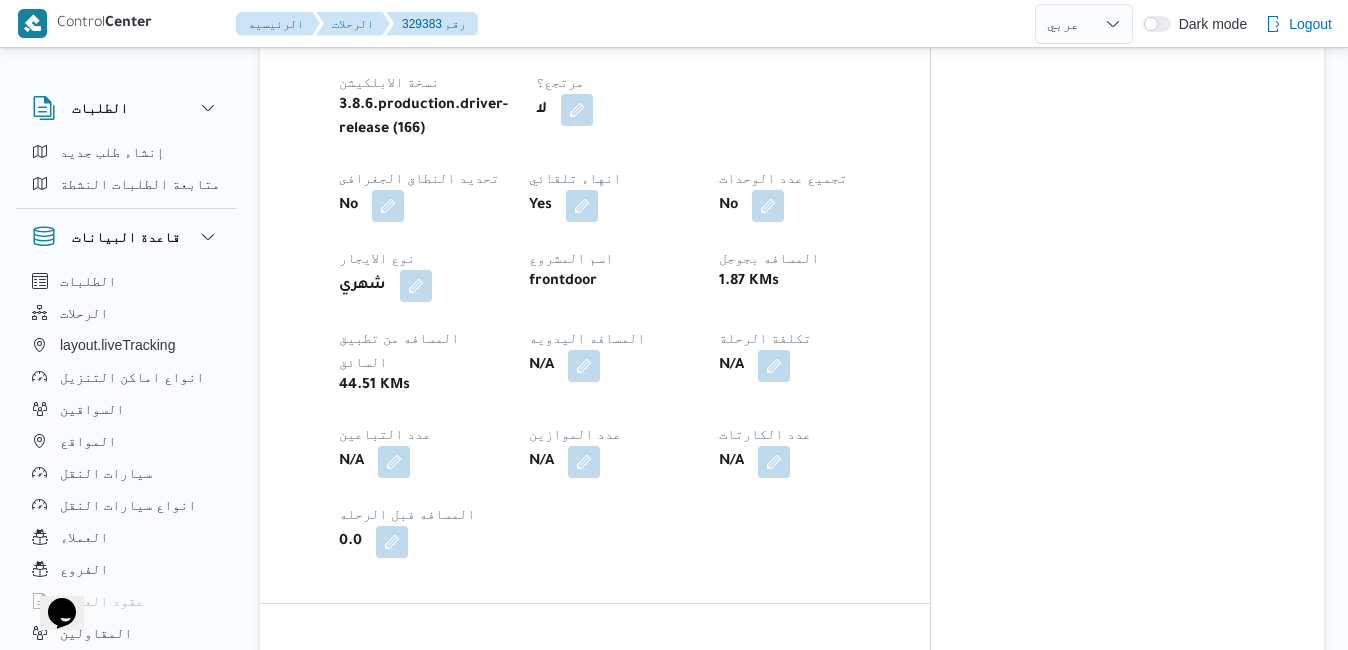click at bounding box center [679, 772] 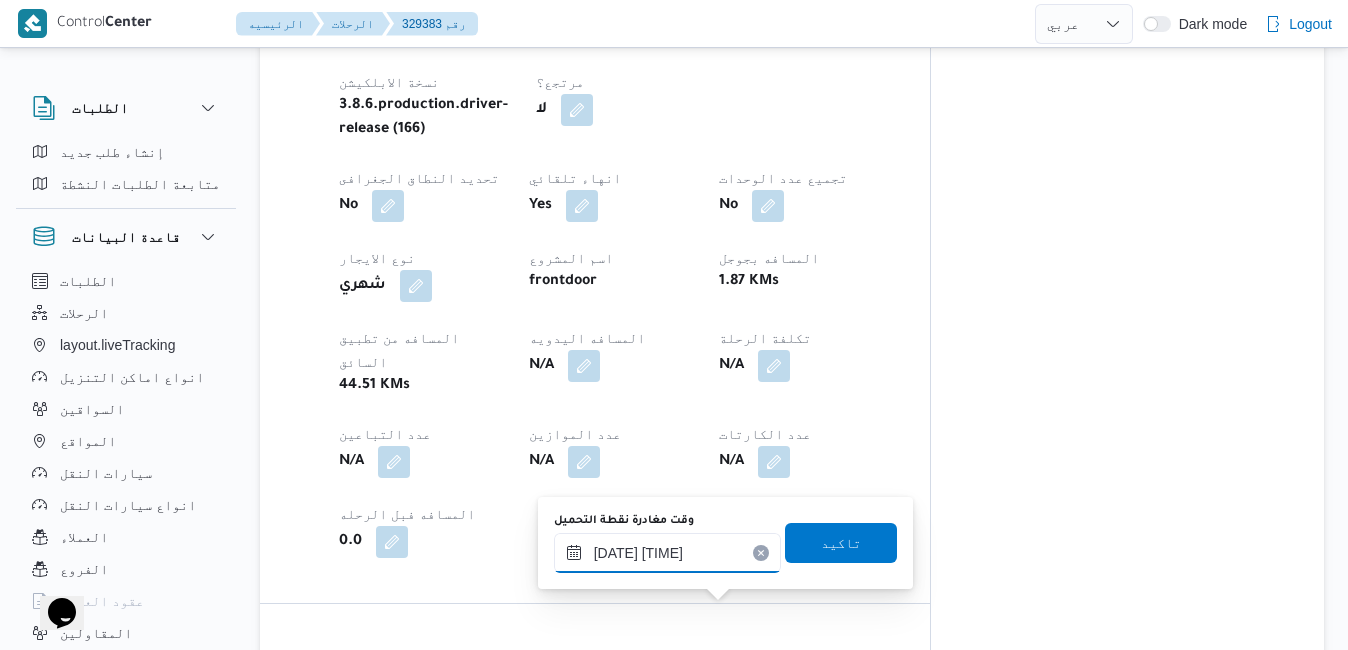 click on "٠٥/٠٨/٢٠٢٥ ١٤:٥٩" at bounding box center [667, 553] 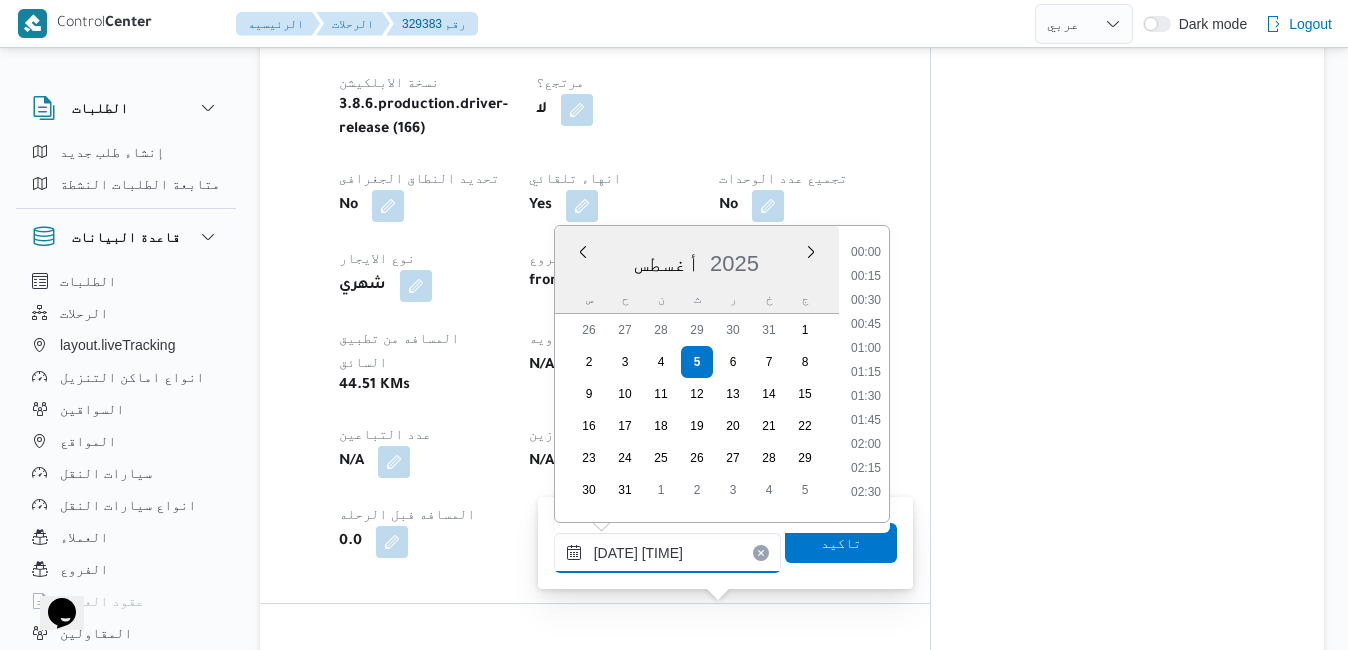 scroll, scrollTop: 1278, scrollLeft: 0, axis: vertical 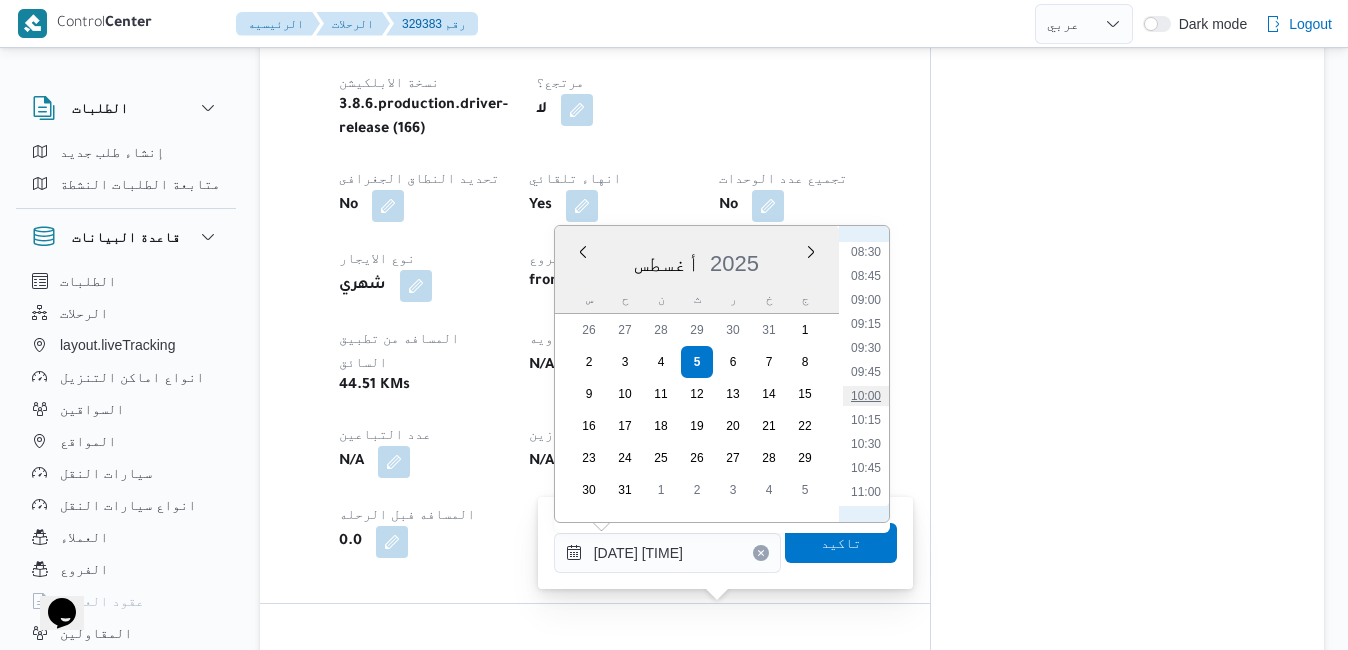 click on "10:00" at bounding box center [866, 396] 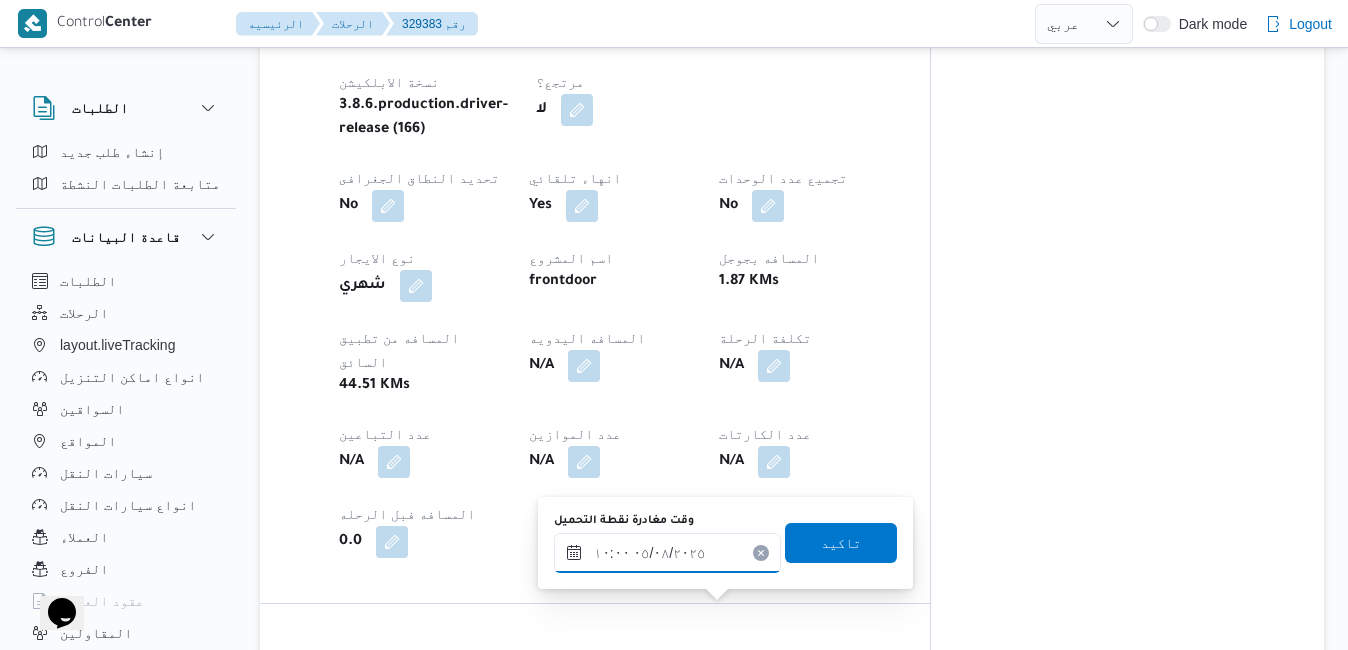 click on "٠٥/٠٨/٢٠٢٥ ١٠:٠٠" at bounding box center (667, 553) 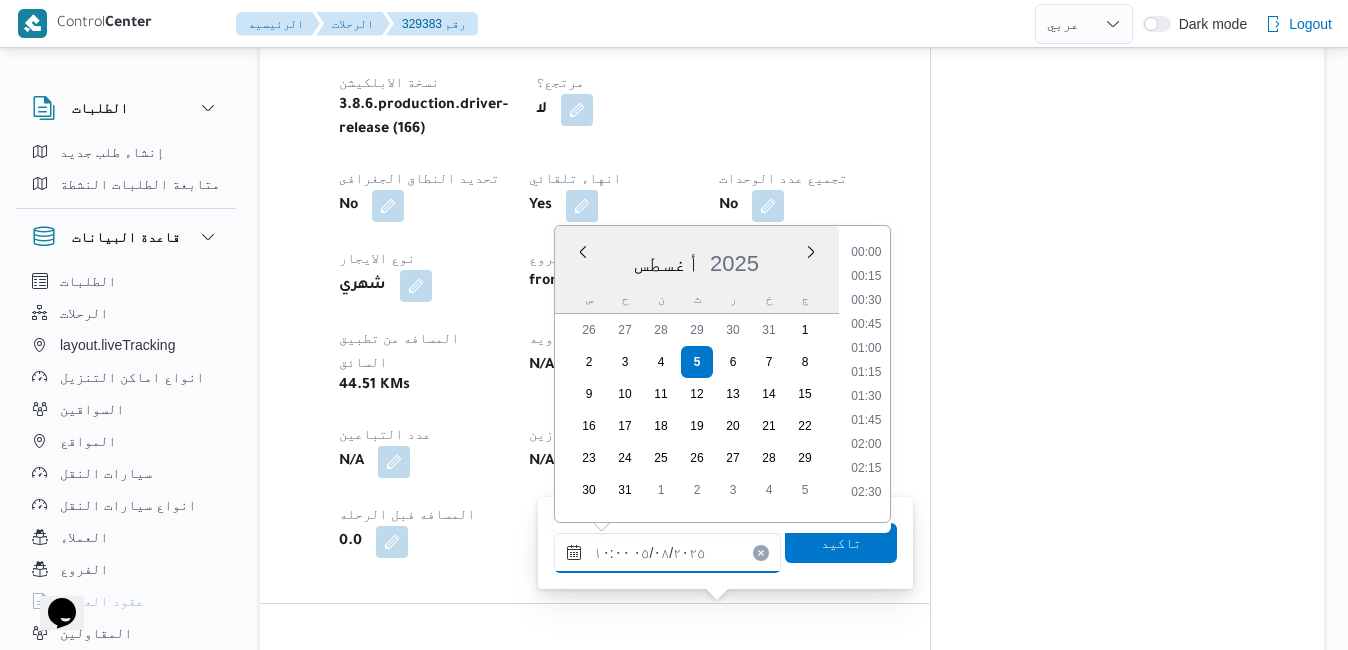click on "٠٥/٠٨/٢٠٢٥ ١٠:٠٠" at bounding box center (667, 553) 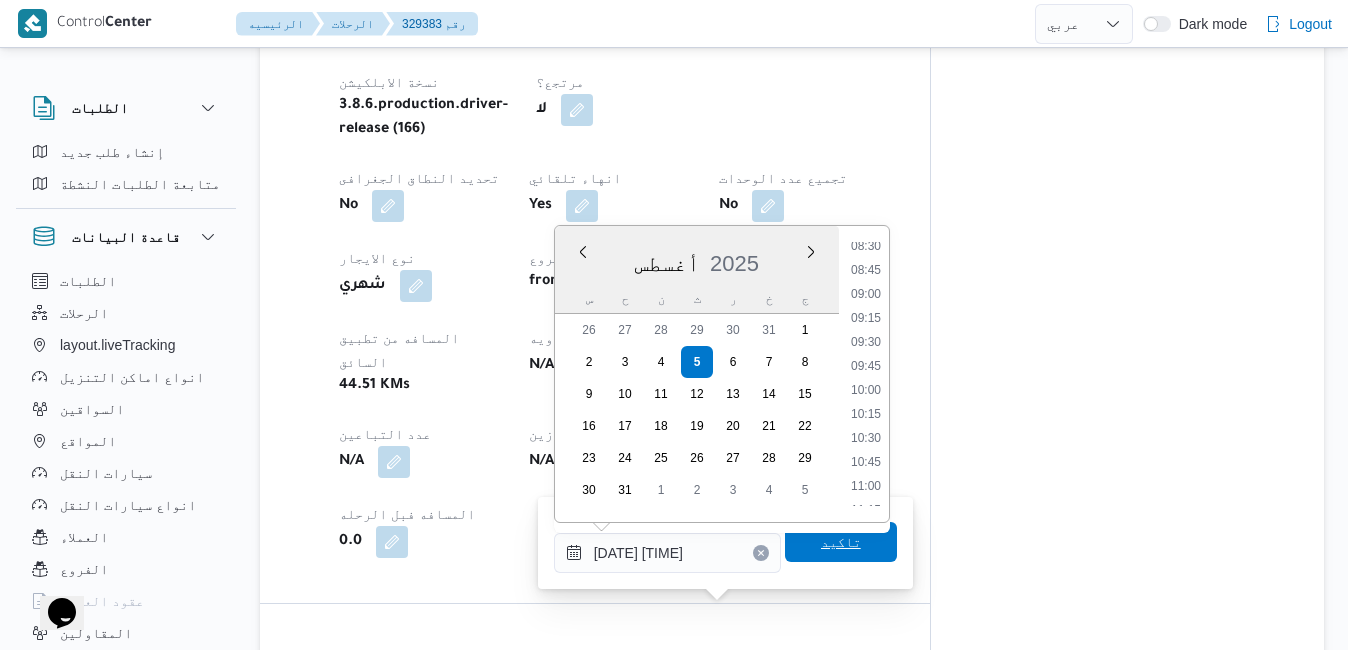 type on "٠٥/٠٨/٢٠٢٥ ١٠:٢٠" 